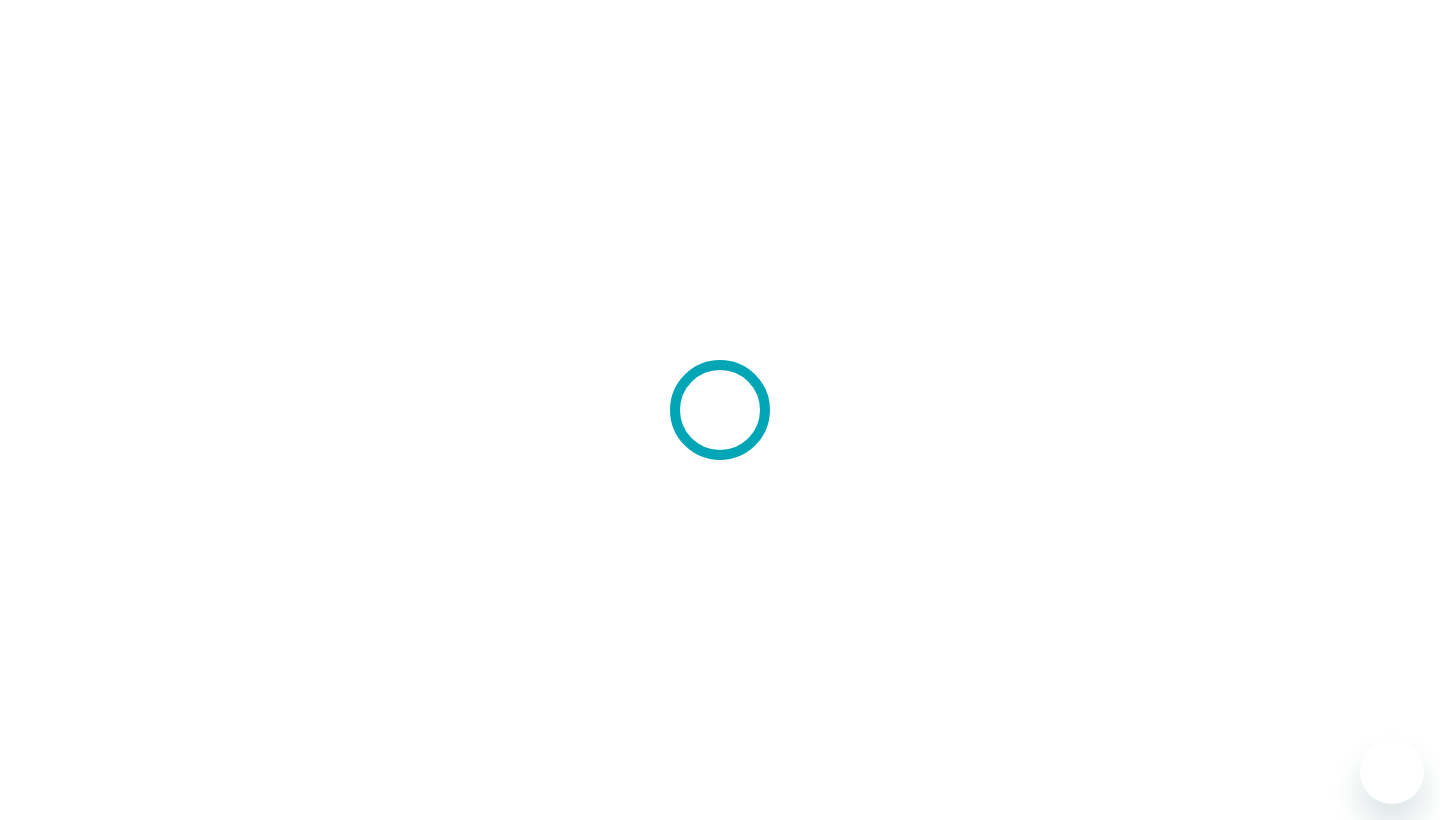 scroll, scrollTop: 0, scrollLeft: 0, axis: both 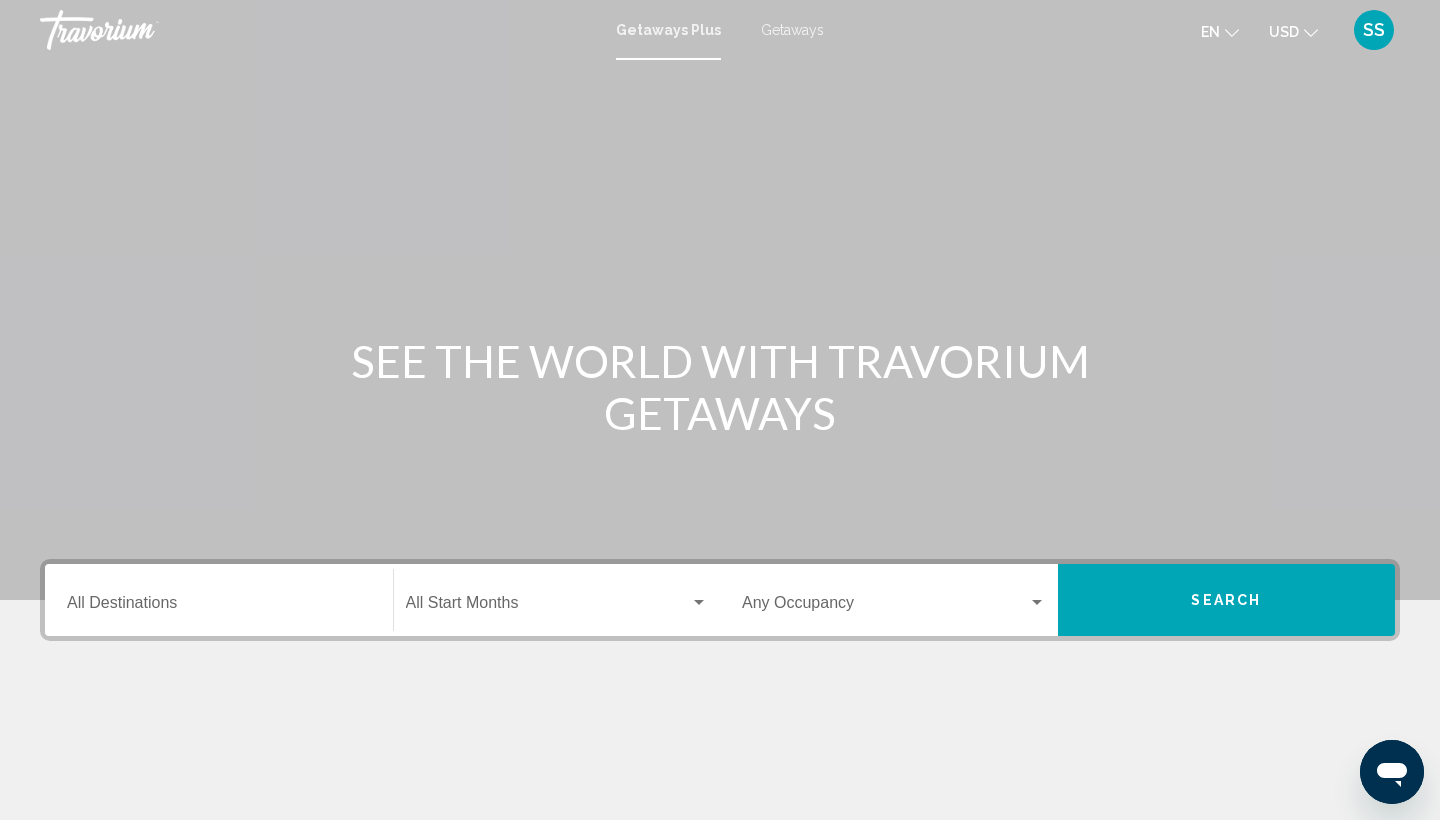 click on "Getaways" at bounding box center (792, 30) 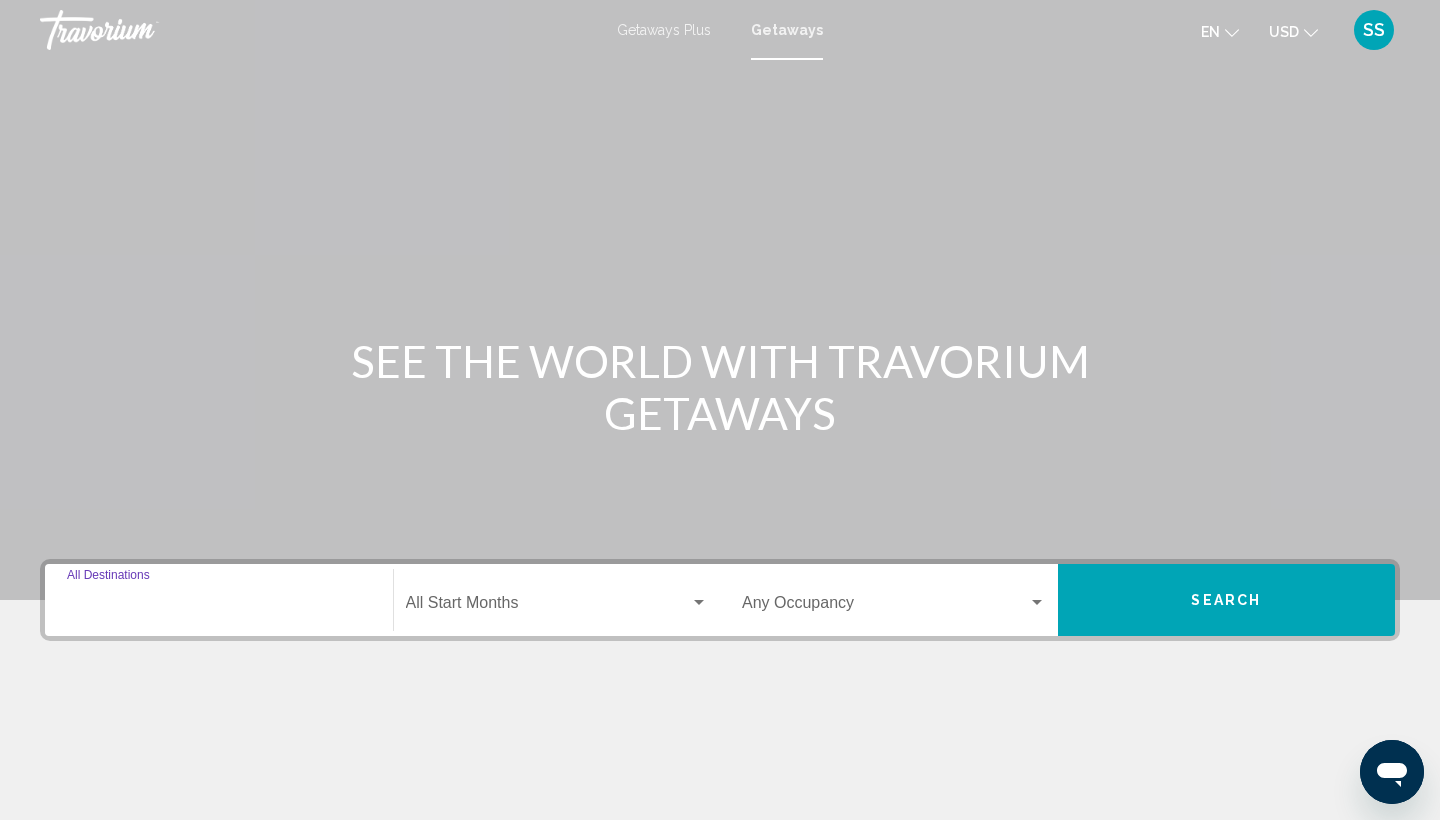 click on "Destination All Destinations" at bounding box center [219, 607] 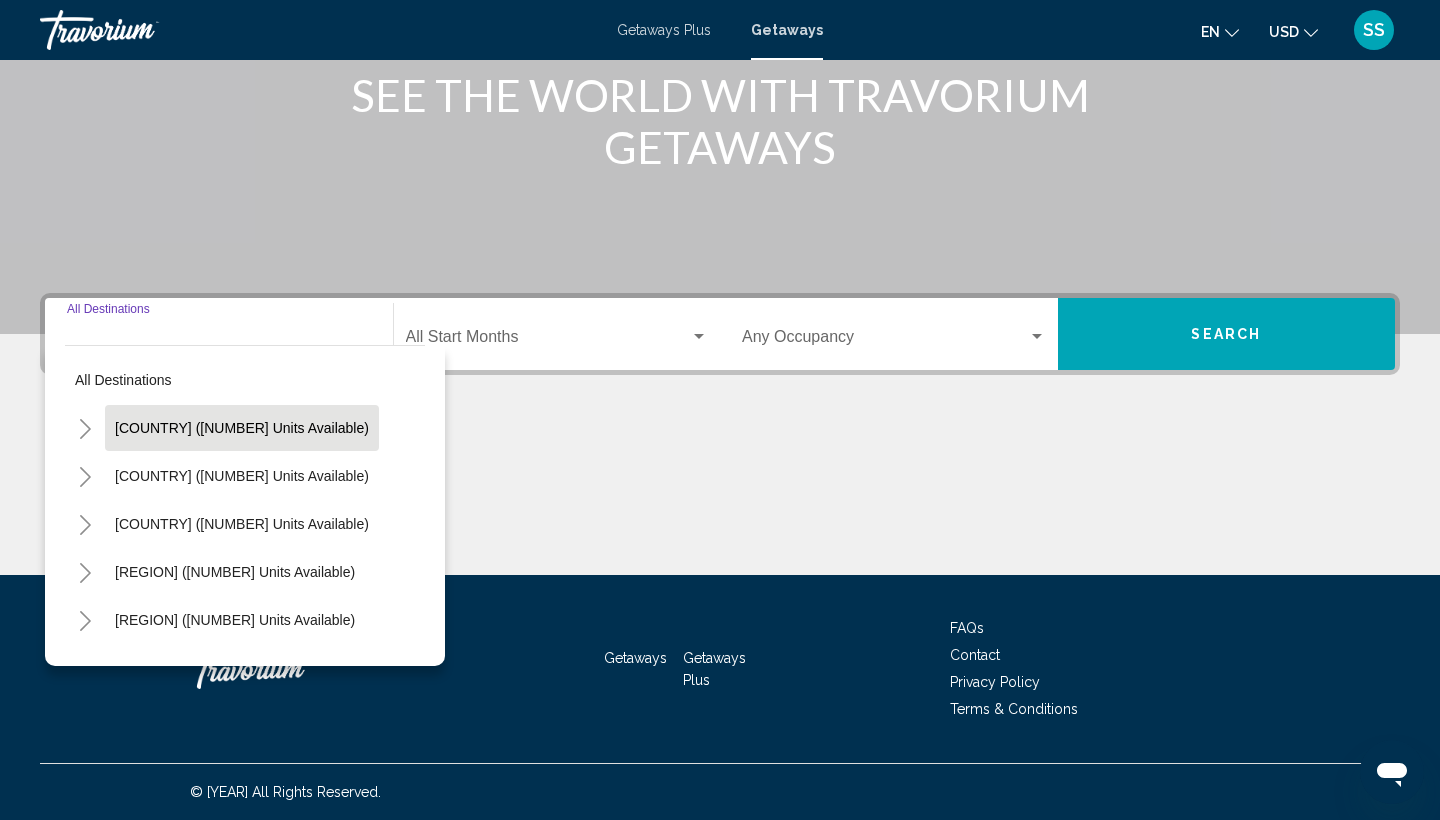 click on "[COUNTRY] ([NUMBER] units available)" at bounding box center (242, 428) 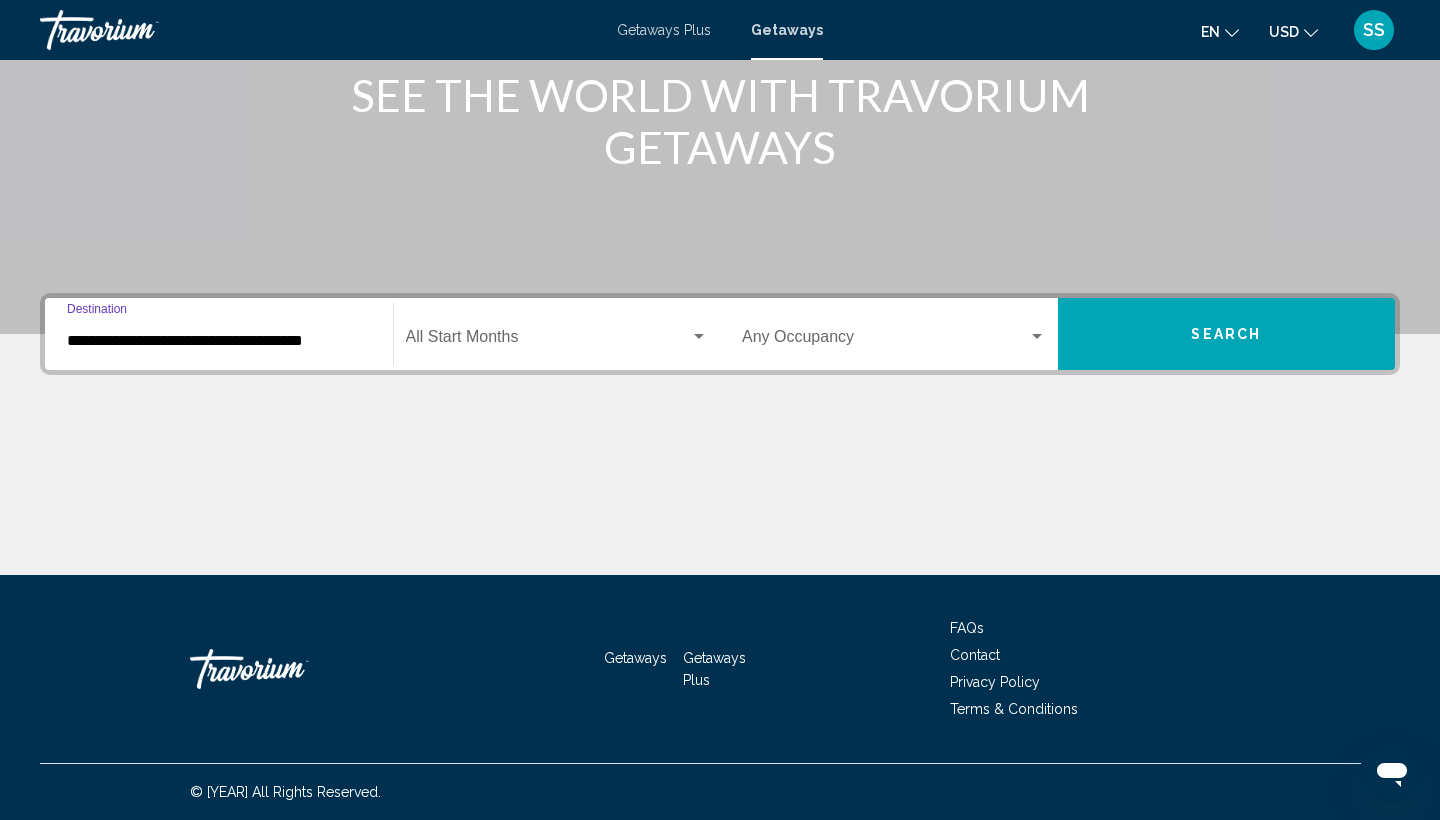 click on "**********" at bounding box center [219, 341] 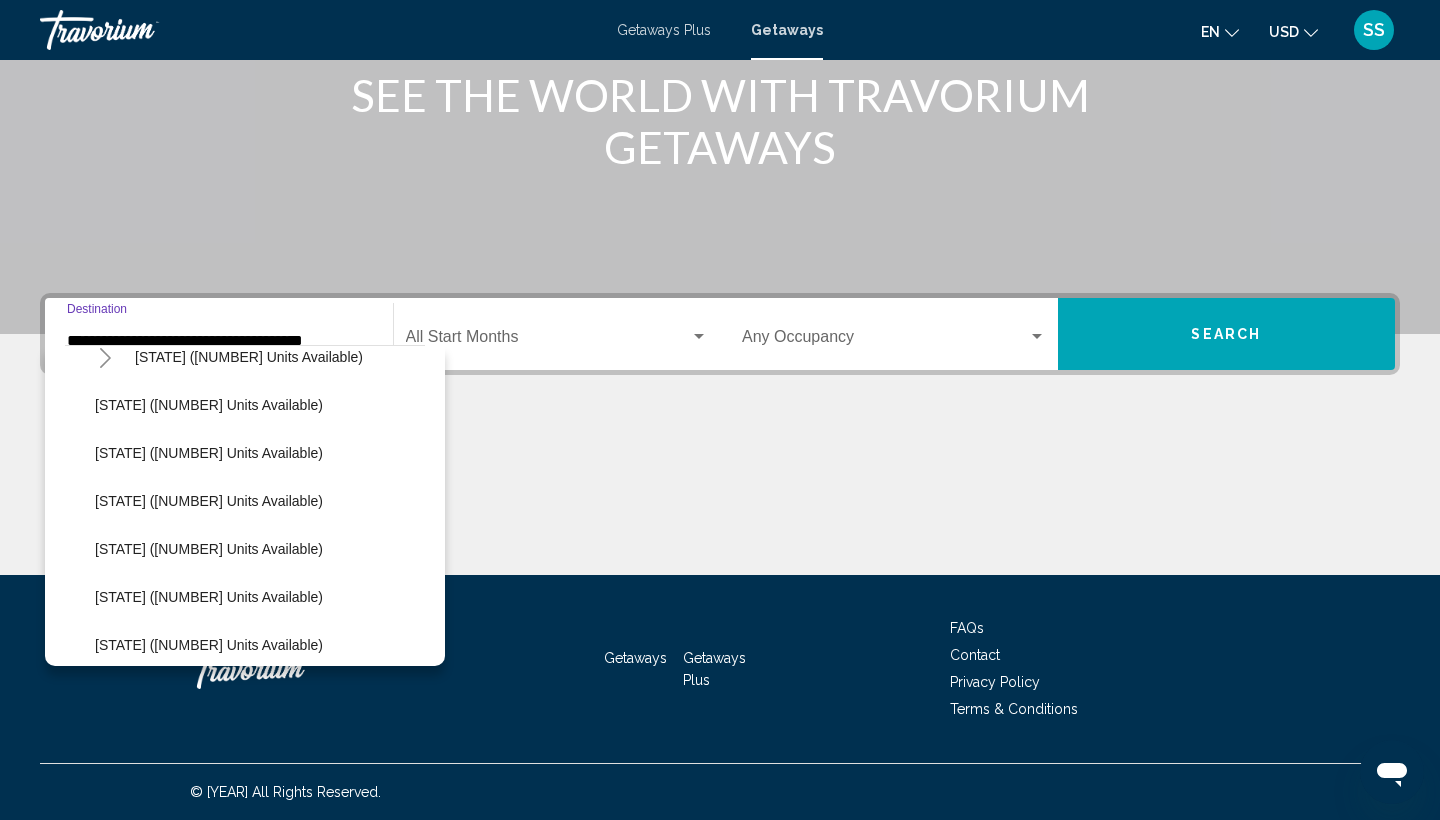 scroll, scrollTop: 512, scrollLeft: 0, axis: vertical 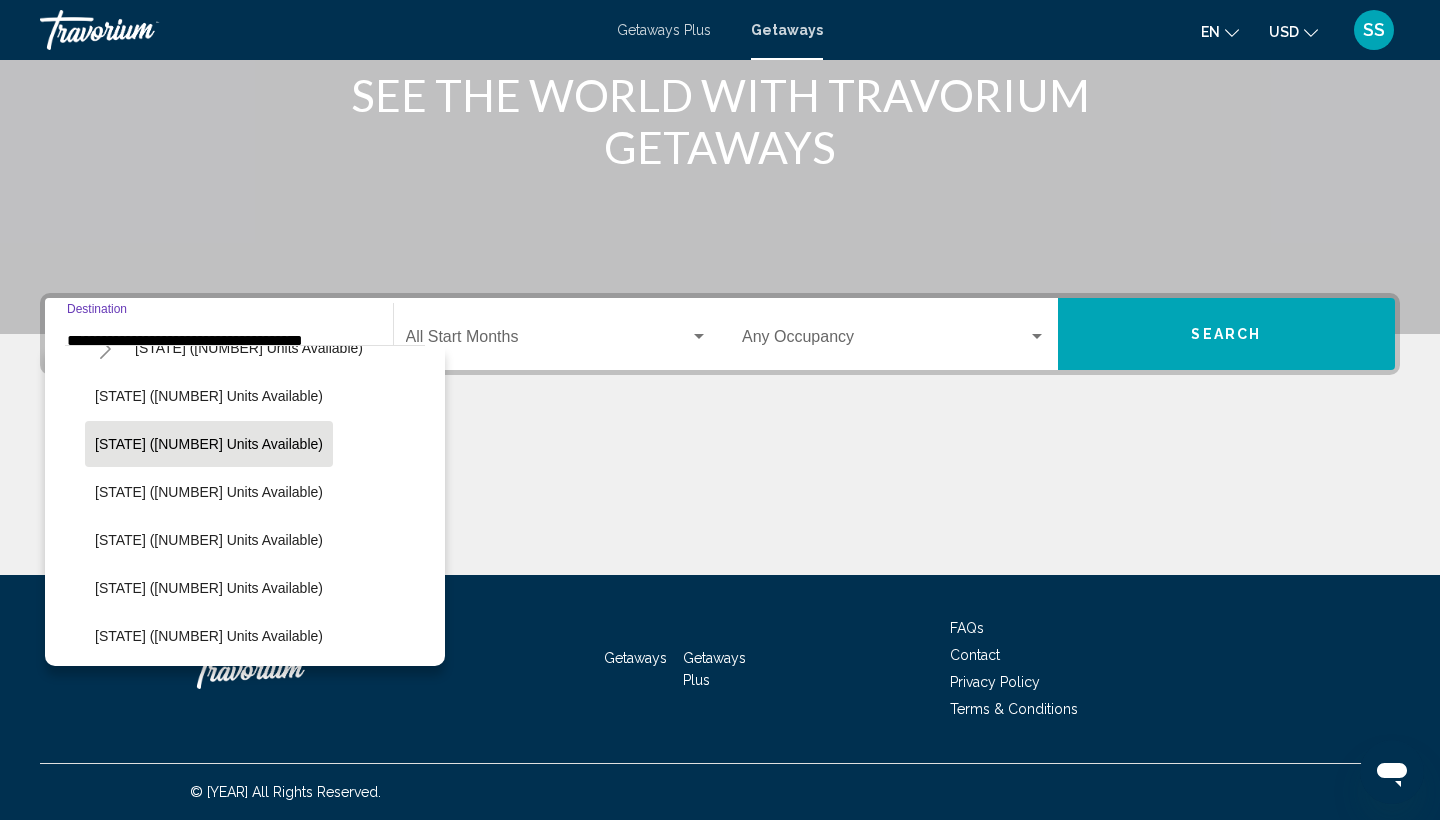 click on "[STATE] ([NUMBER] units available)" at bounding box center (209, 12) 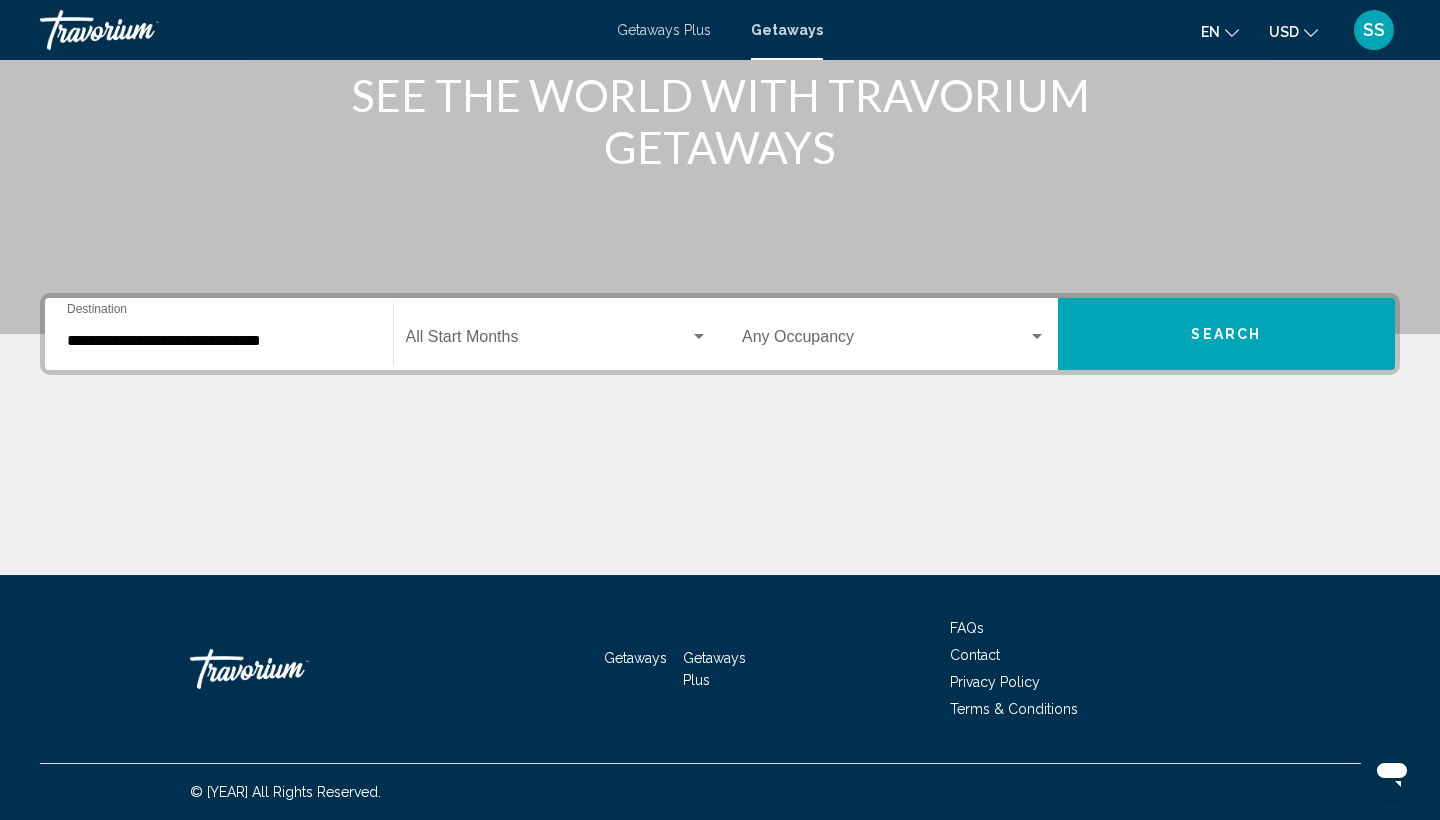 click on "Start Month All Start Months" at bounding box center (557, 334) 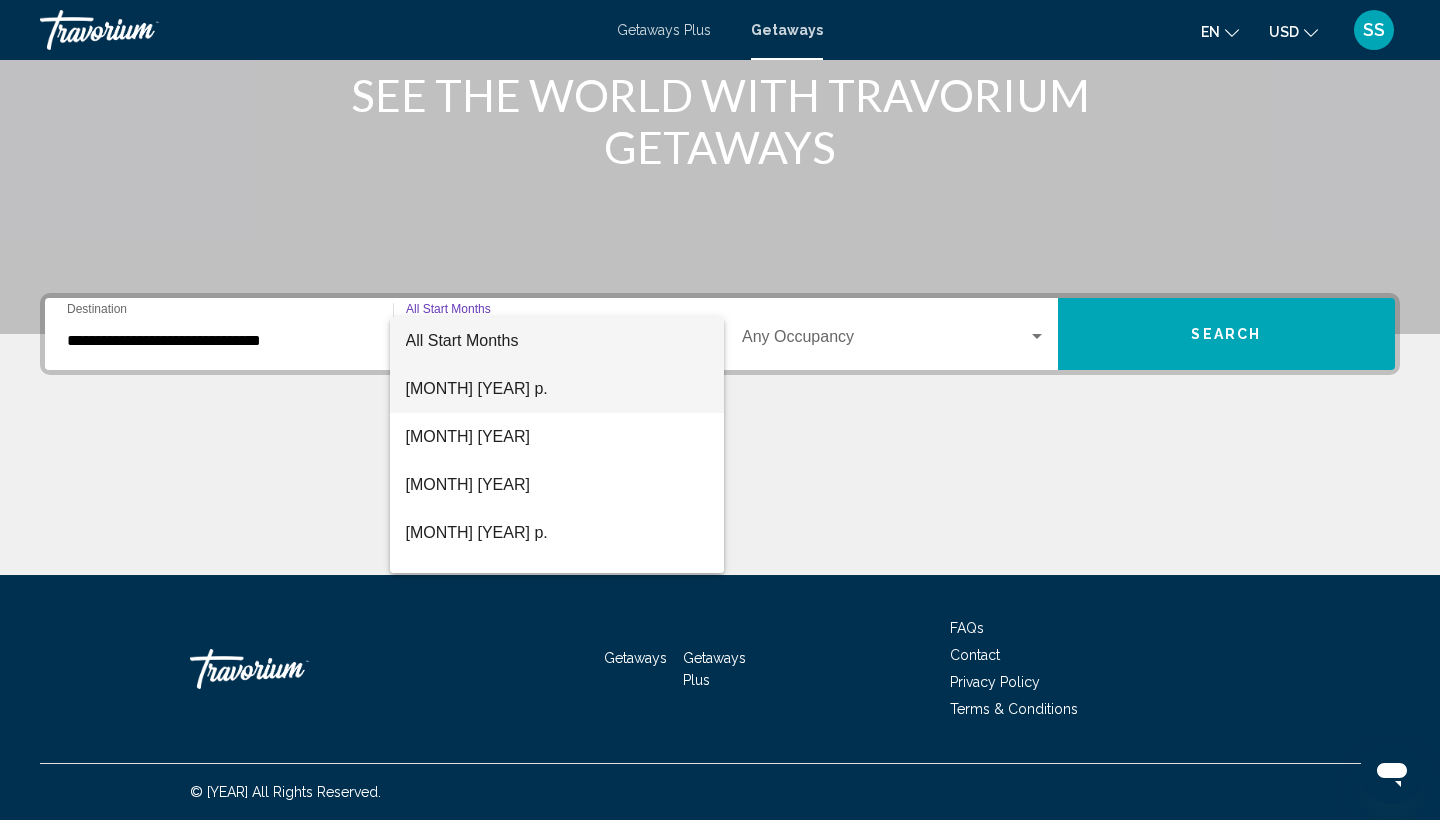 click on "[MONTH] [YEAR] р." at bounding box center (557, 389) 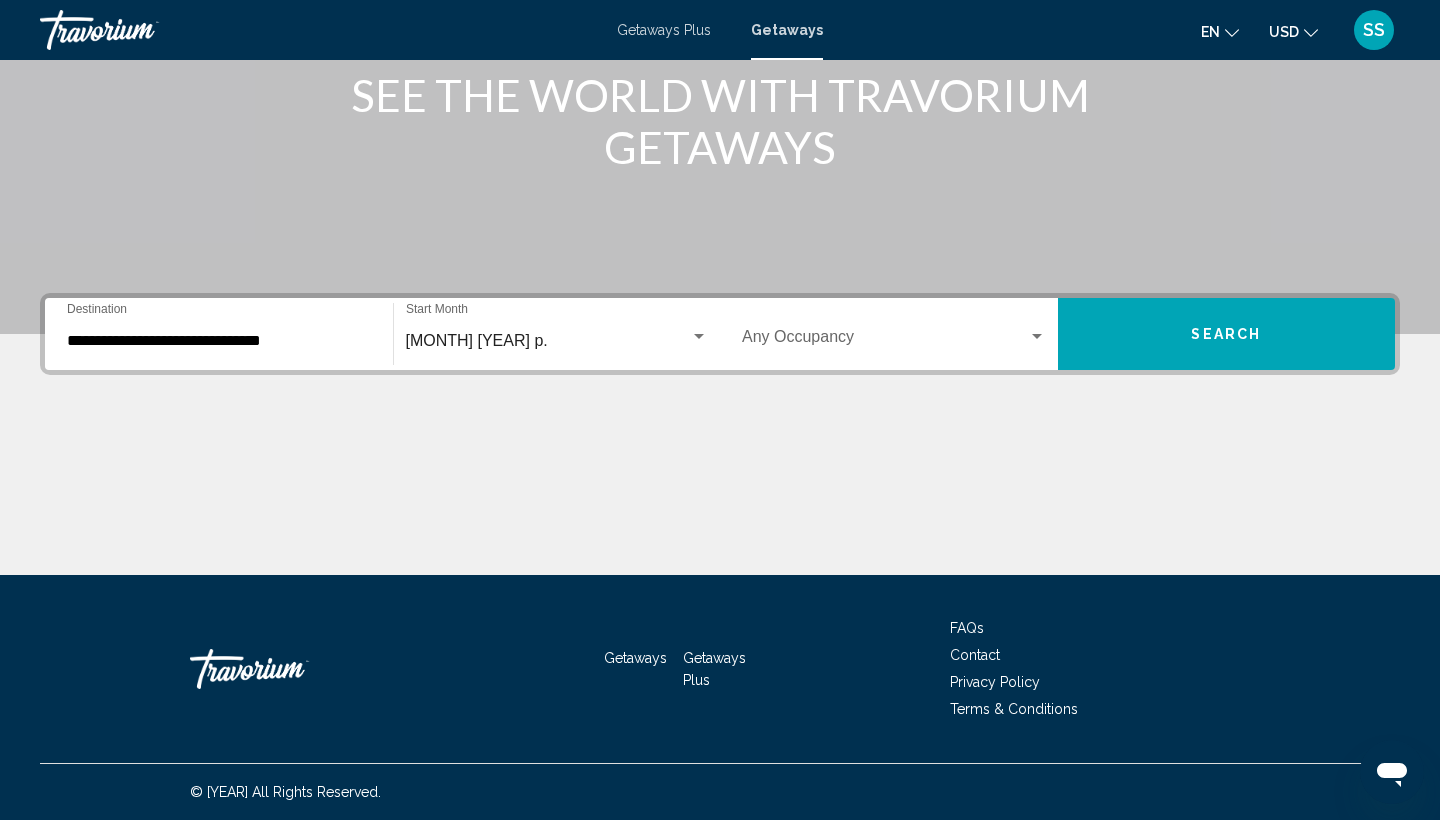 click on "Occupancy Any Occupancy" at bounding box center [894, 334] 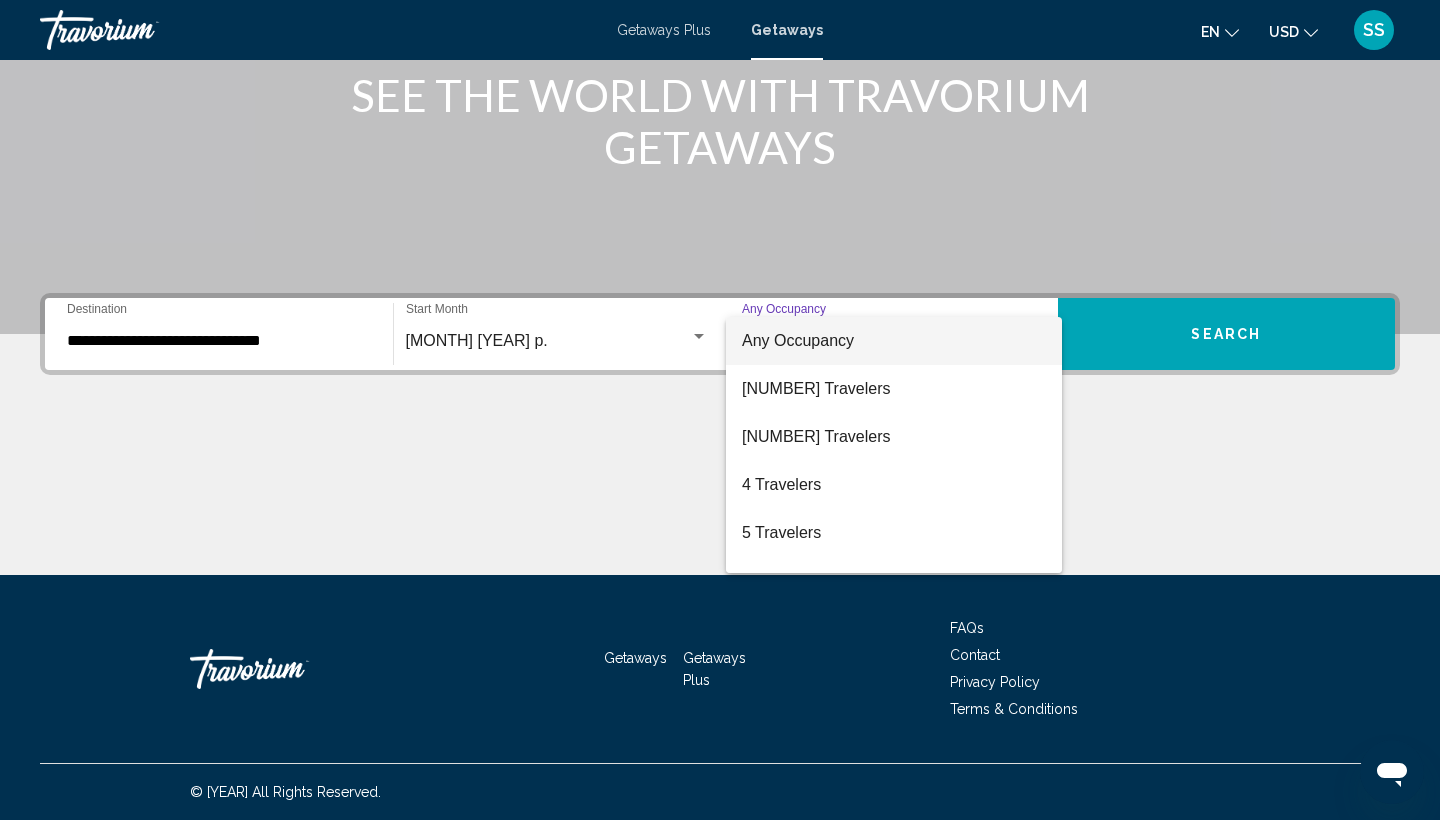 click at bounding box center (720, 410) 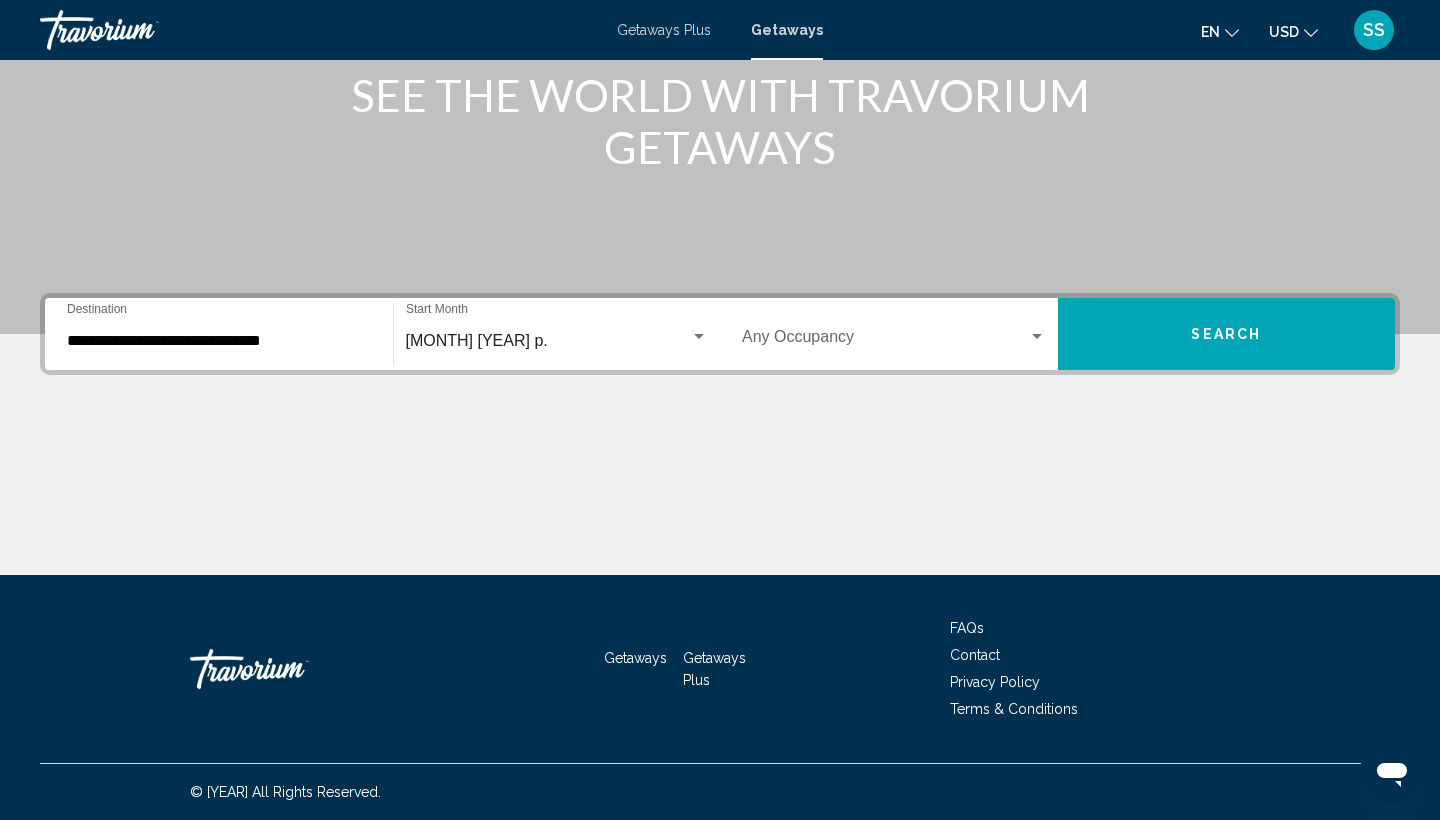 click at bounding box center (885, 341) 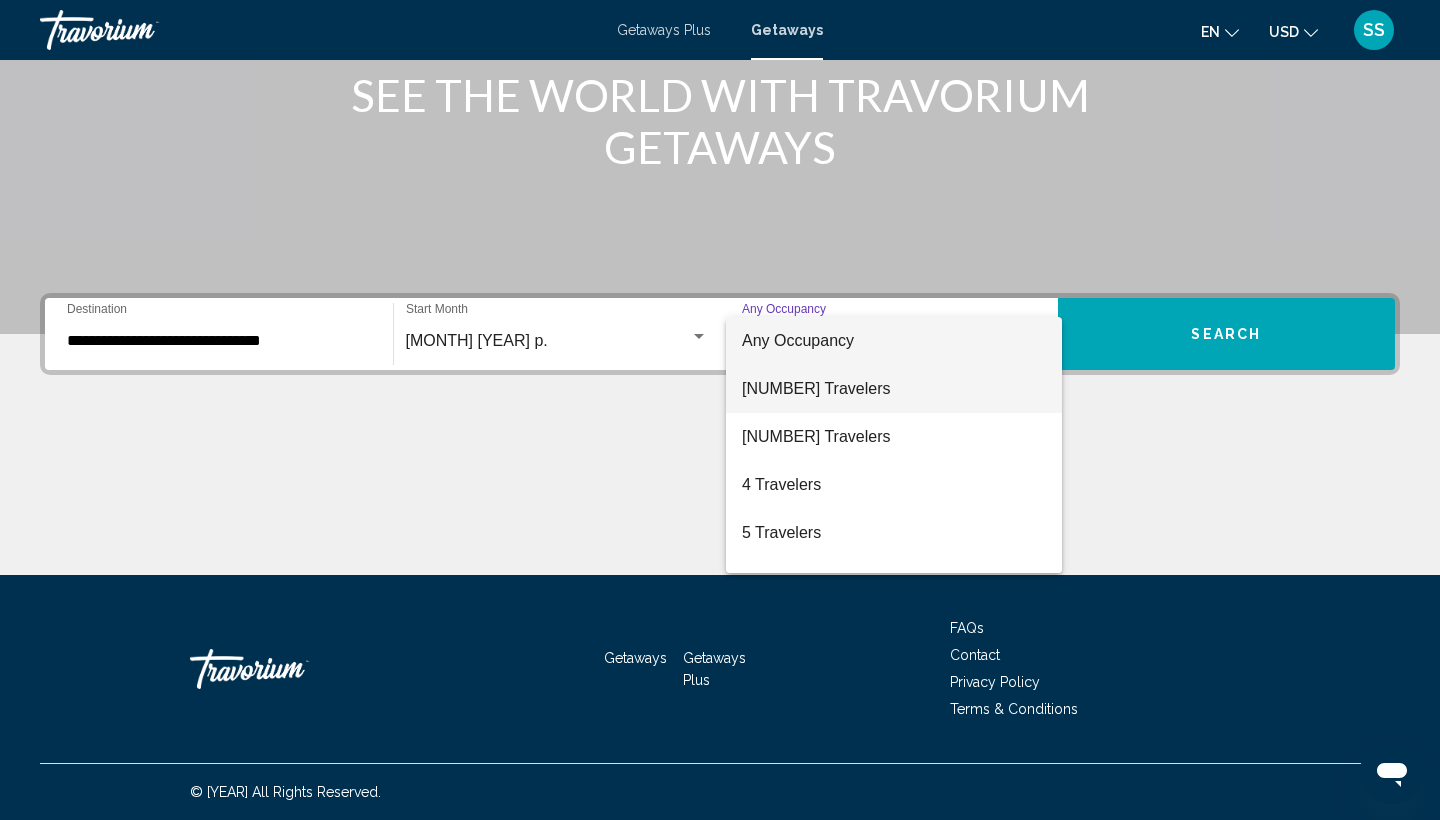 click on "[NUMBER] Travelers" at bounding box center [894, 389] 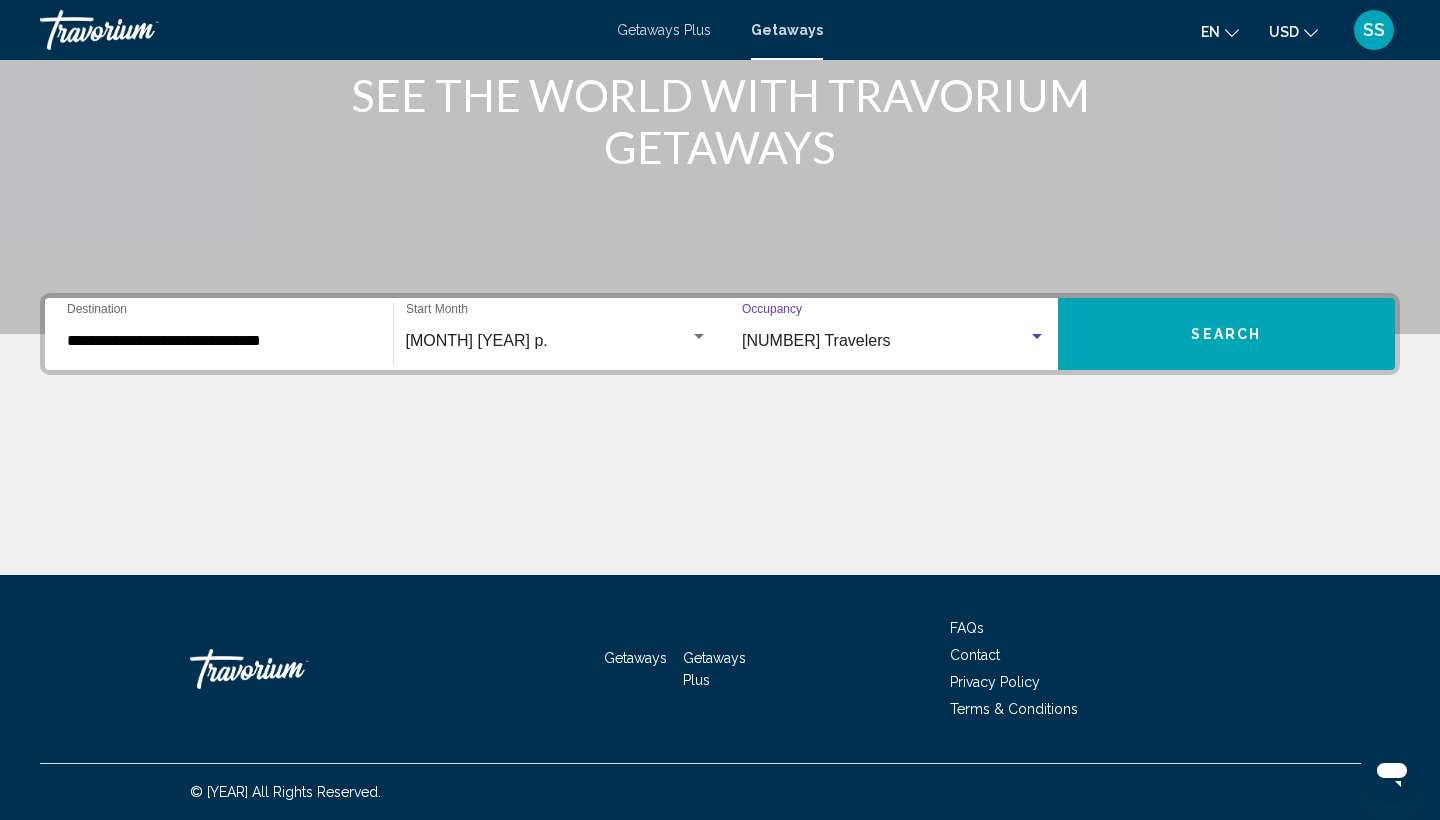 click on "Search" at bounding box center (1227, 334) 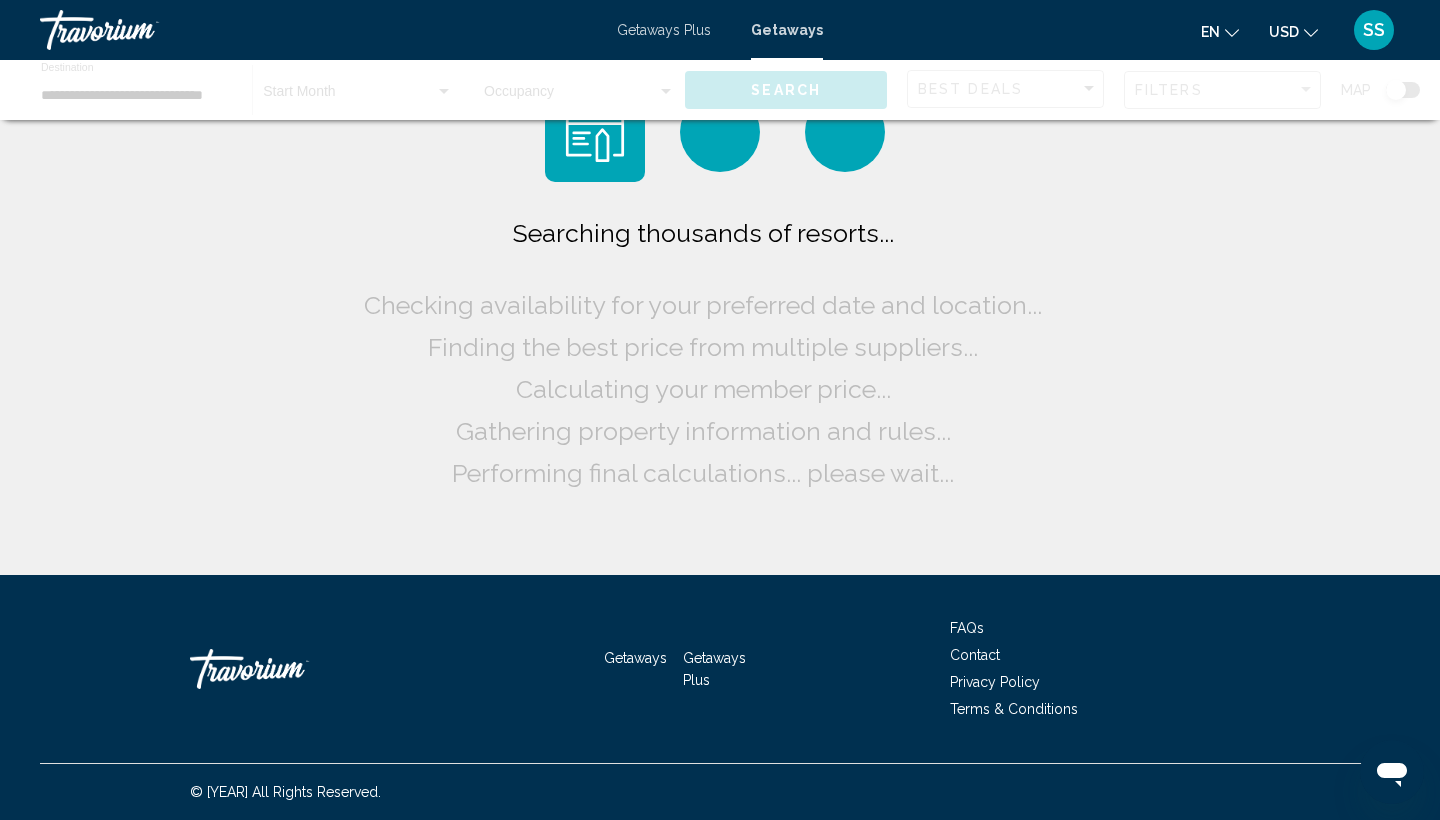 scroll, scrollTop: 0, scrollLeft: 0, axis: both 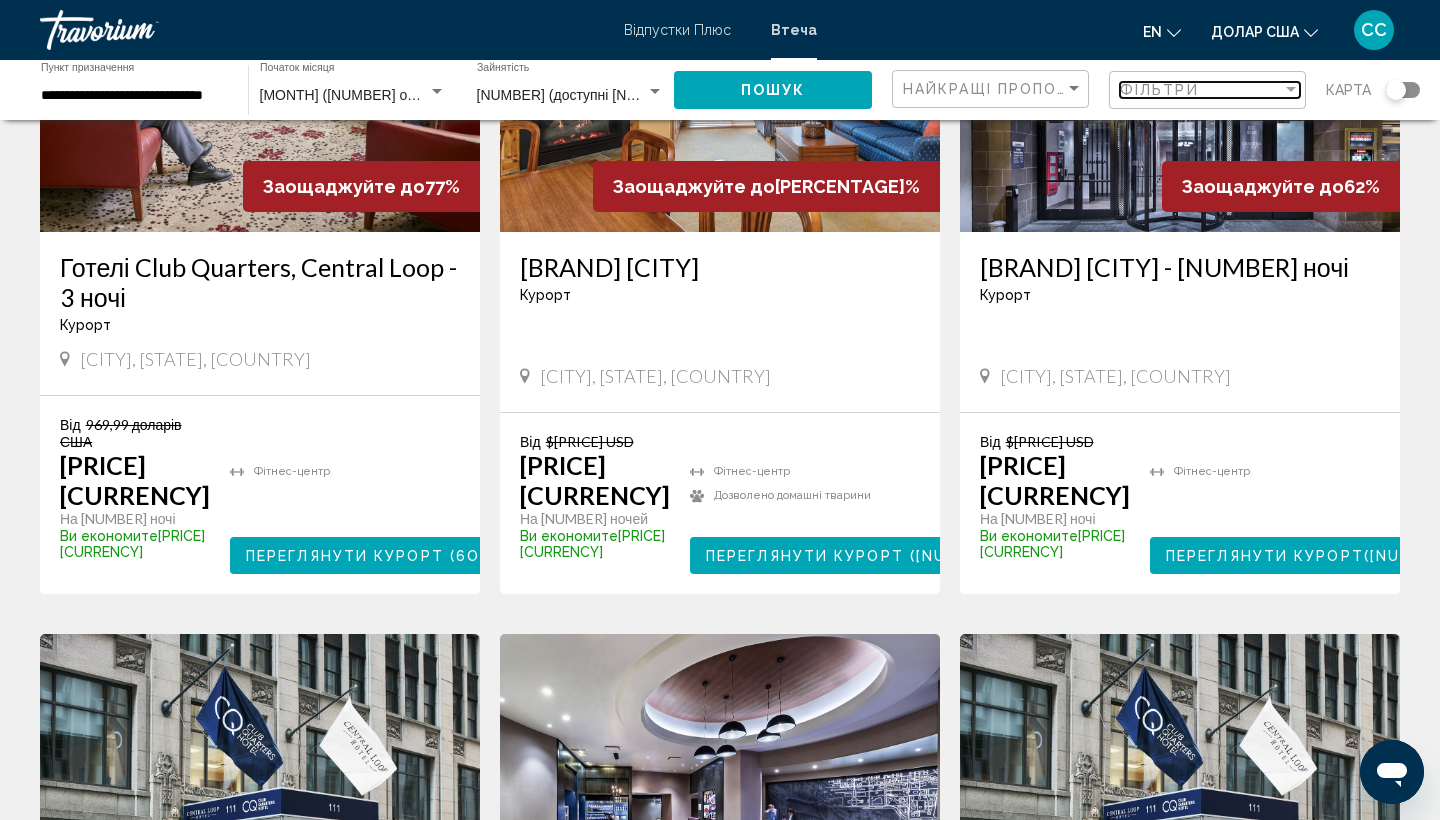click on "ФІЛЬТРИ" at bounding box center (1159, 90) 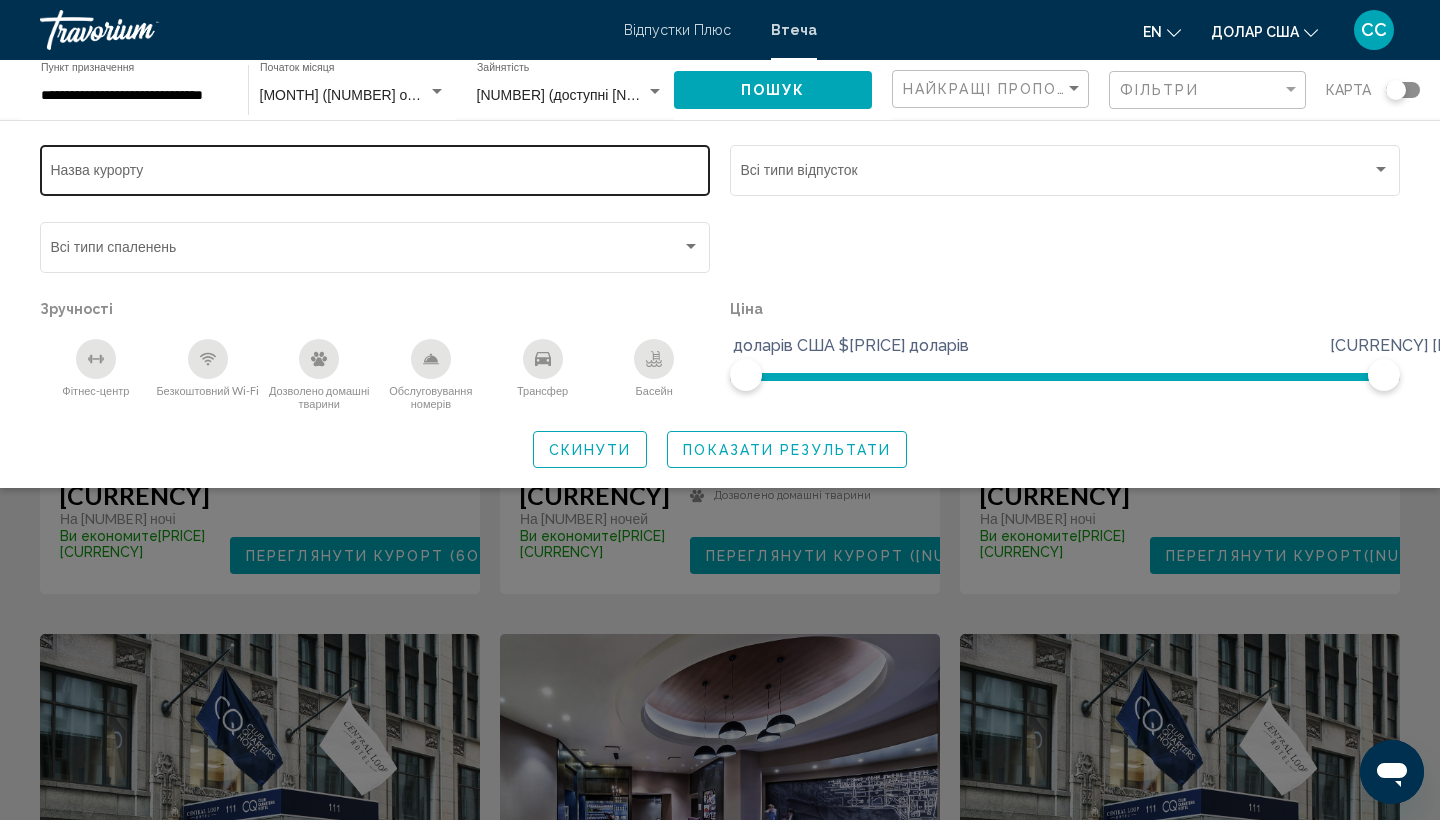 click on "Назва курорту" at bounding box center [375, 174] 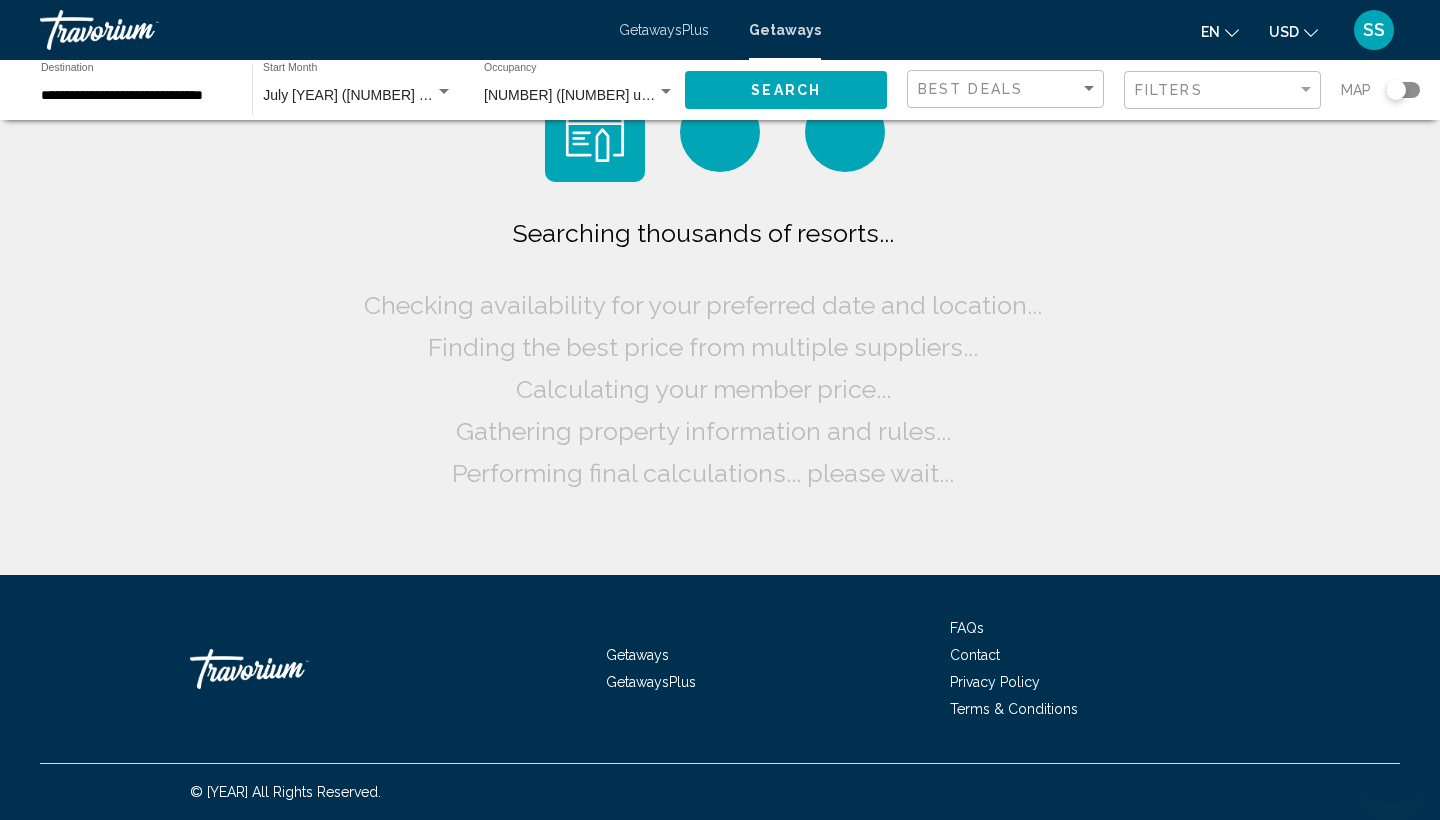 scroll, scrollTop: 0, scrollLeft: 0, axis: both 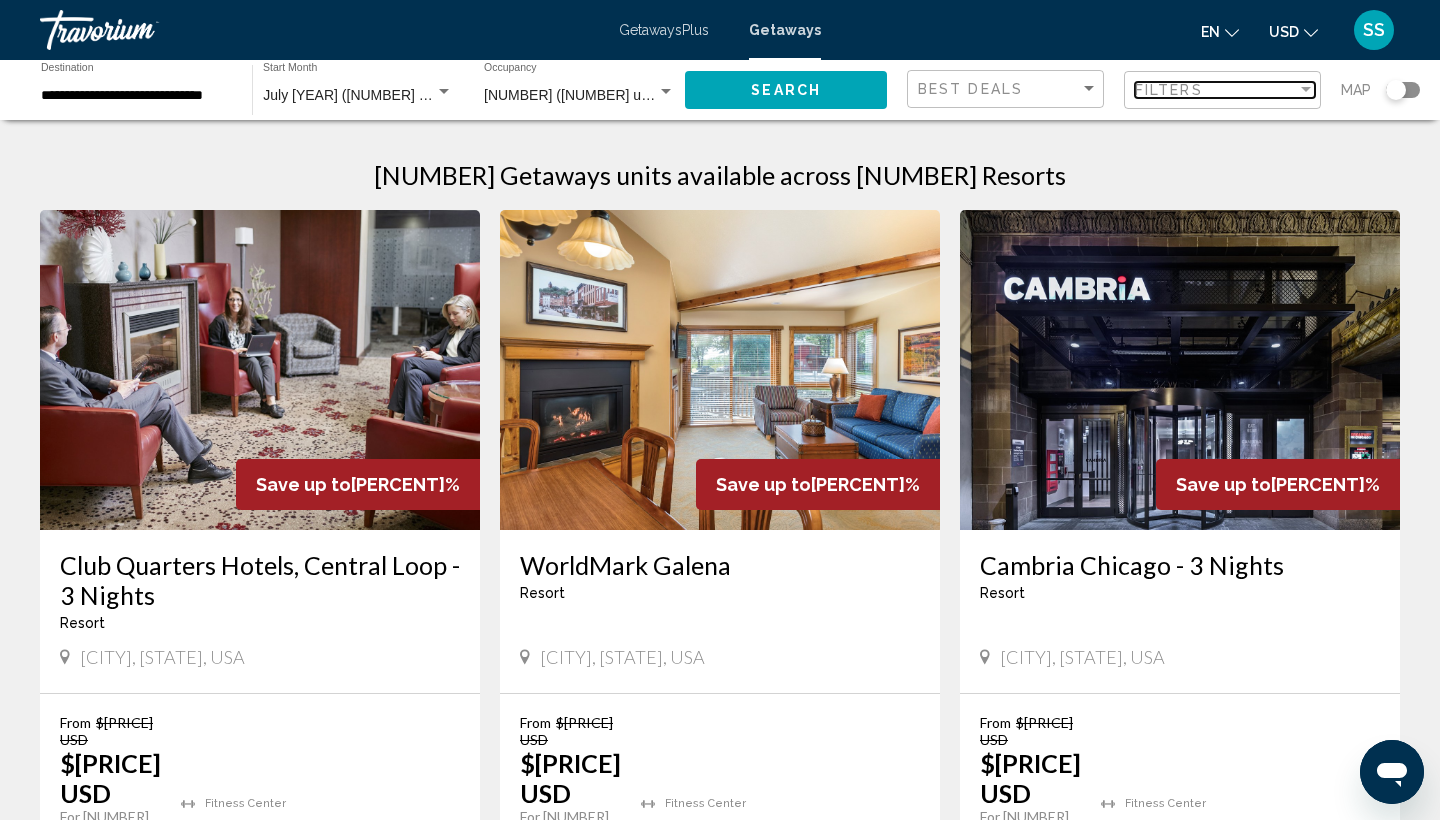click on "Filters" at bounding box center [1169, 90] 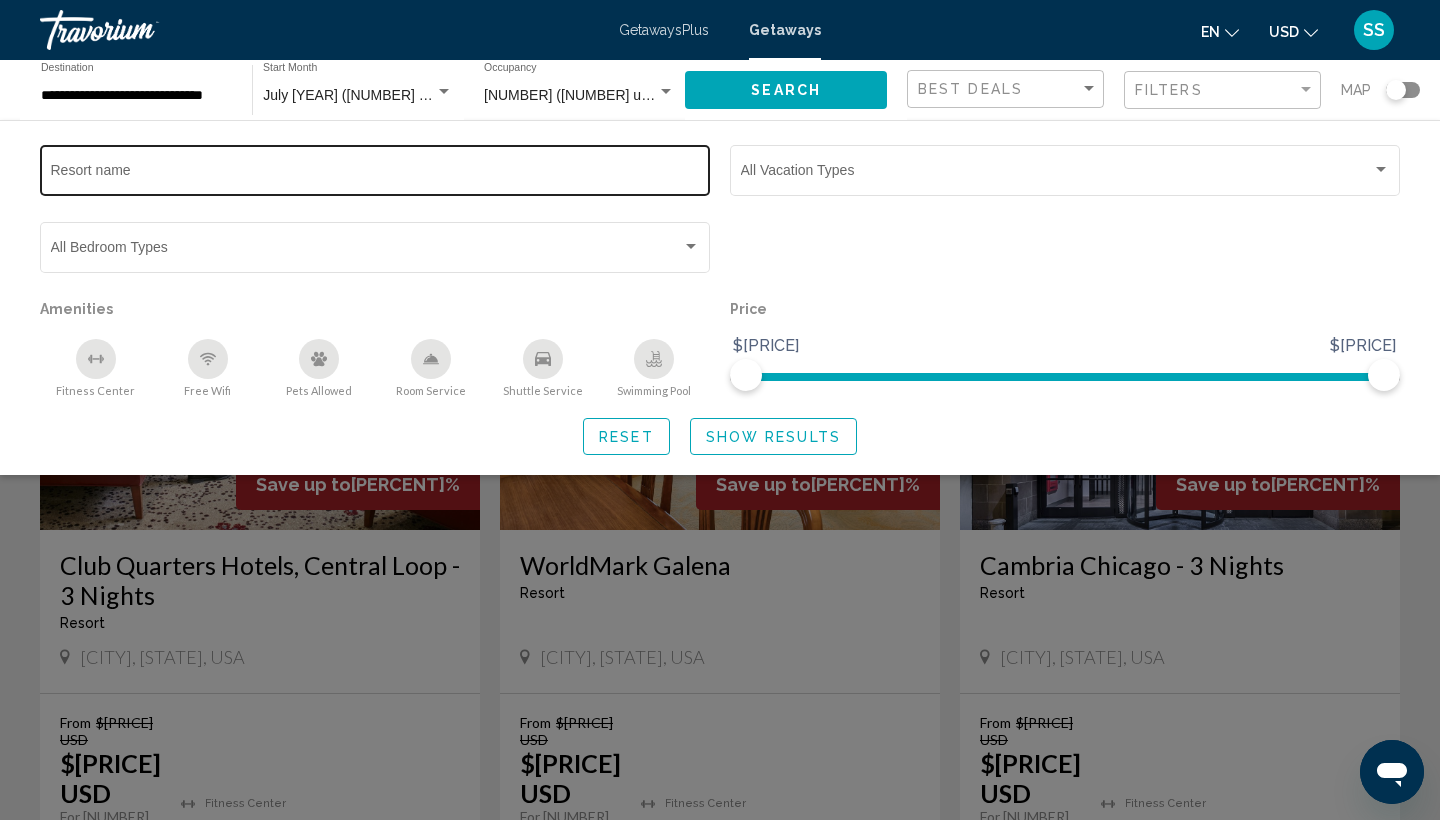 click on "Resort name" at bounding box center [375, 174] 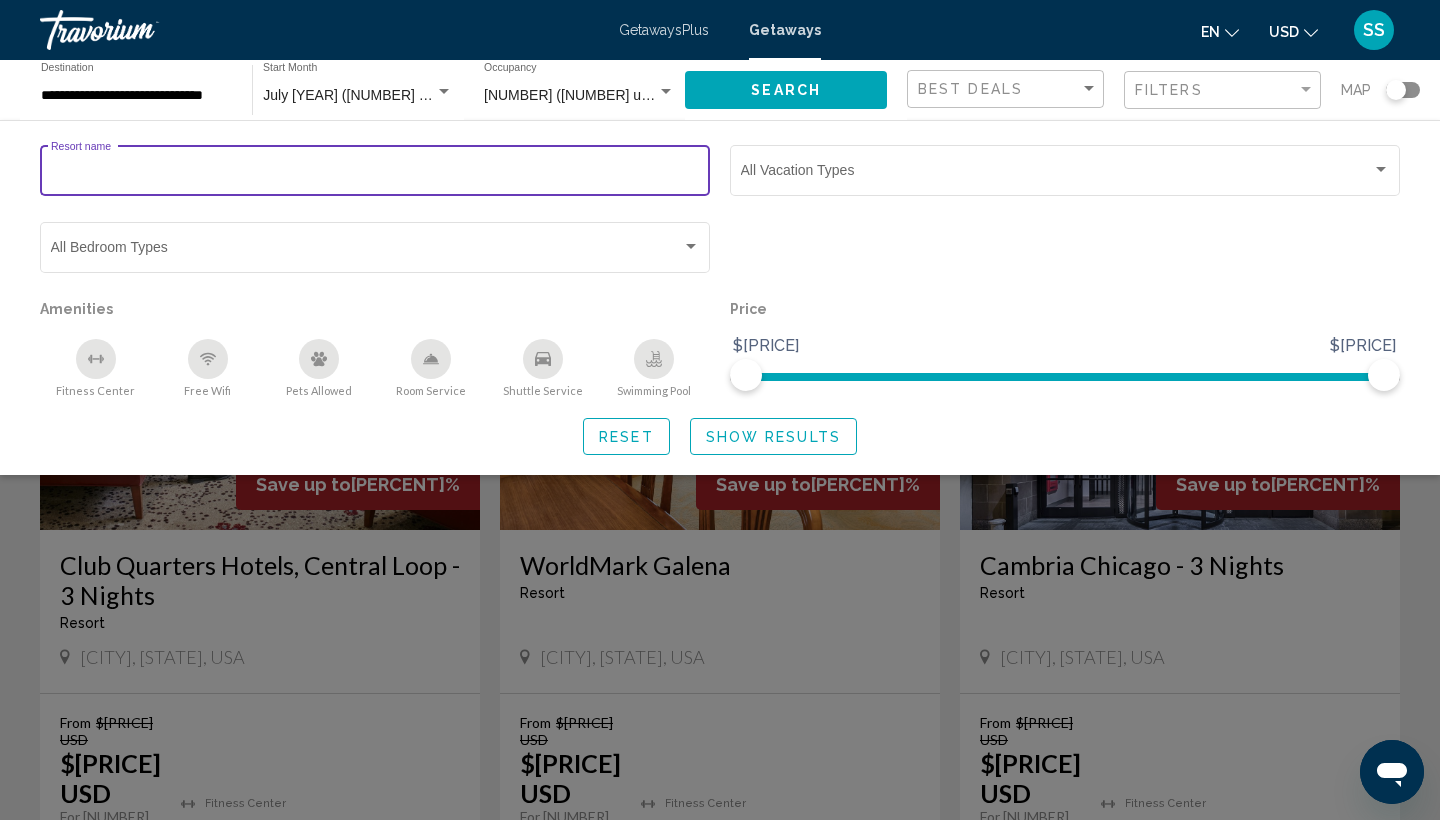 click on "Best Deals" at bounding box center [1008, 89] 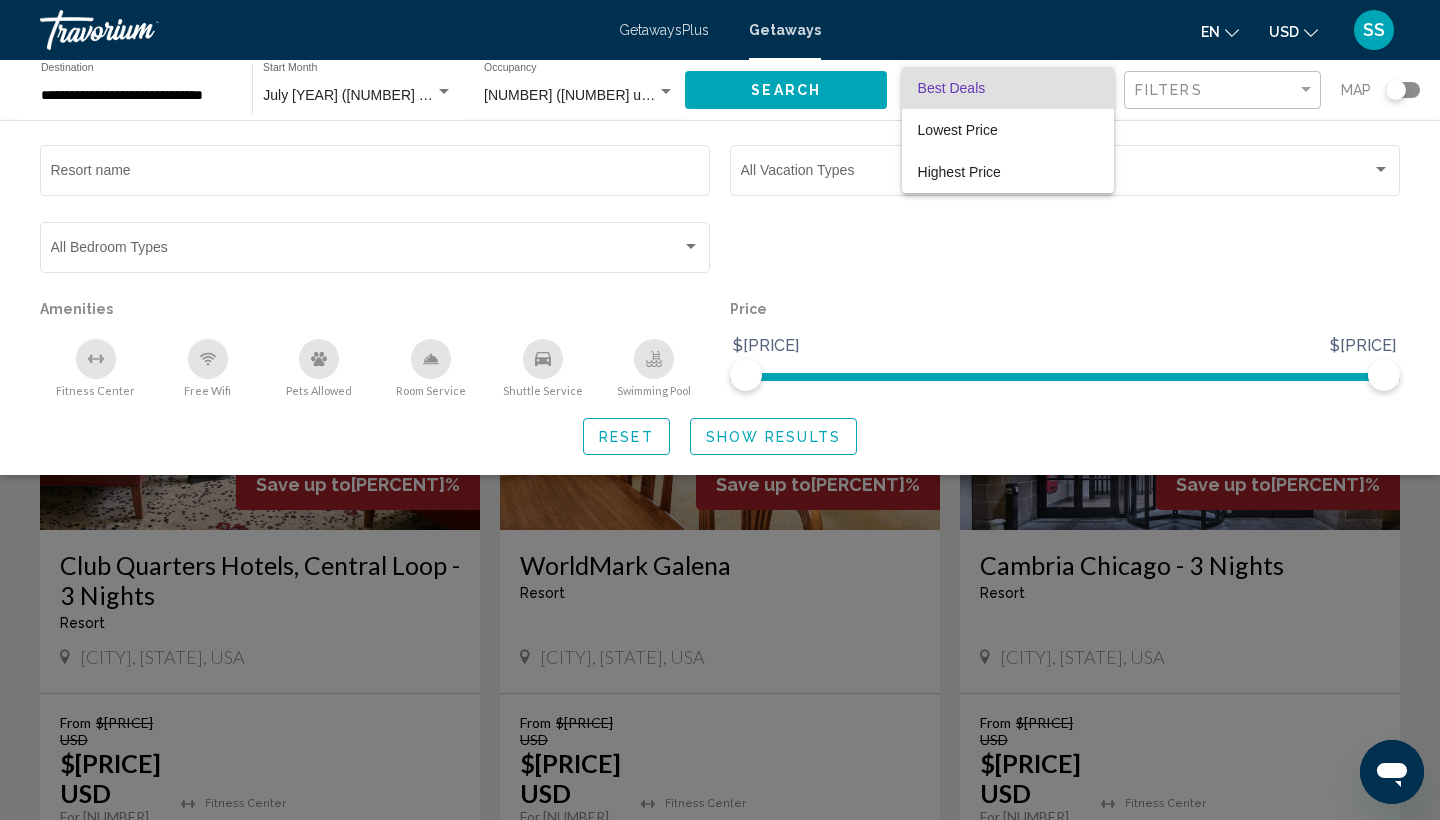 click at bounding box center (720, 410) 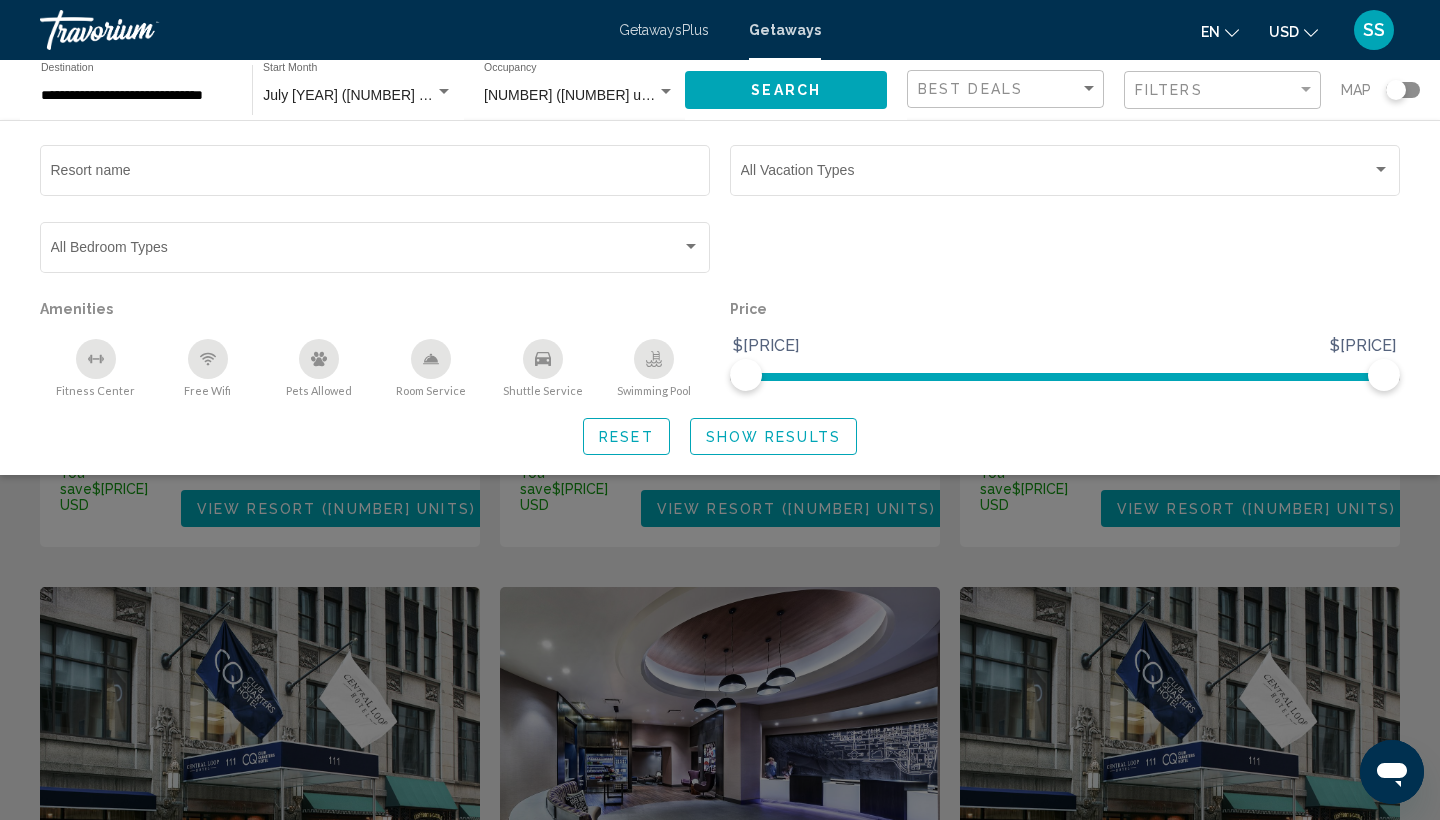 click at bounding box center (720, 560) 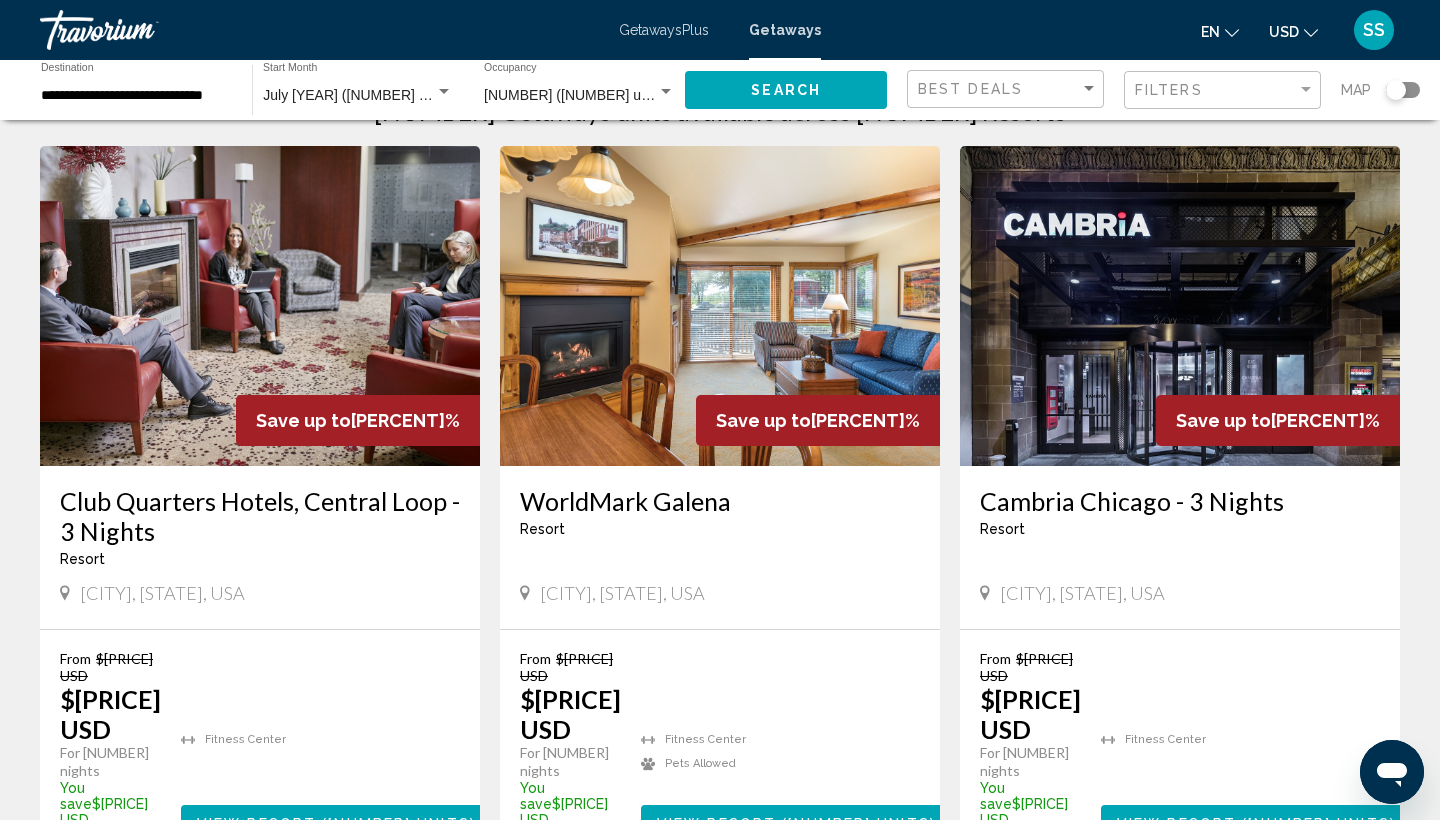 scroll, scrollTop: 72, scrollLeft: 0, axis: vertical 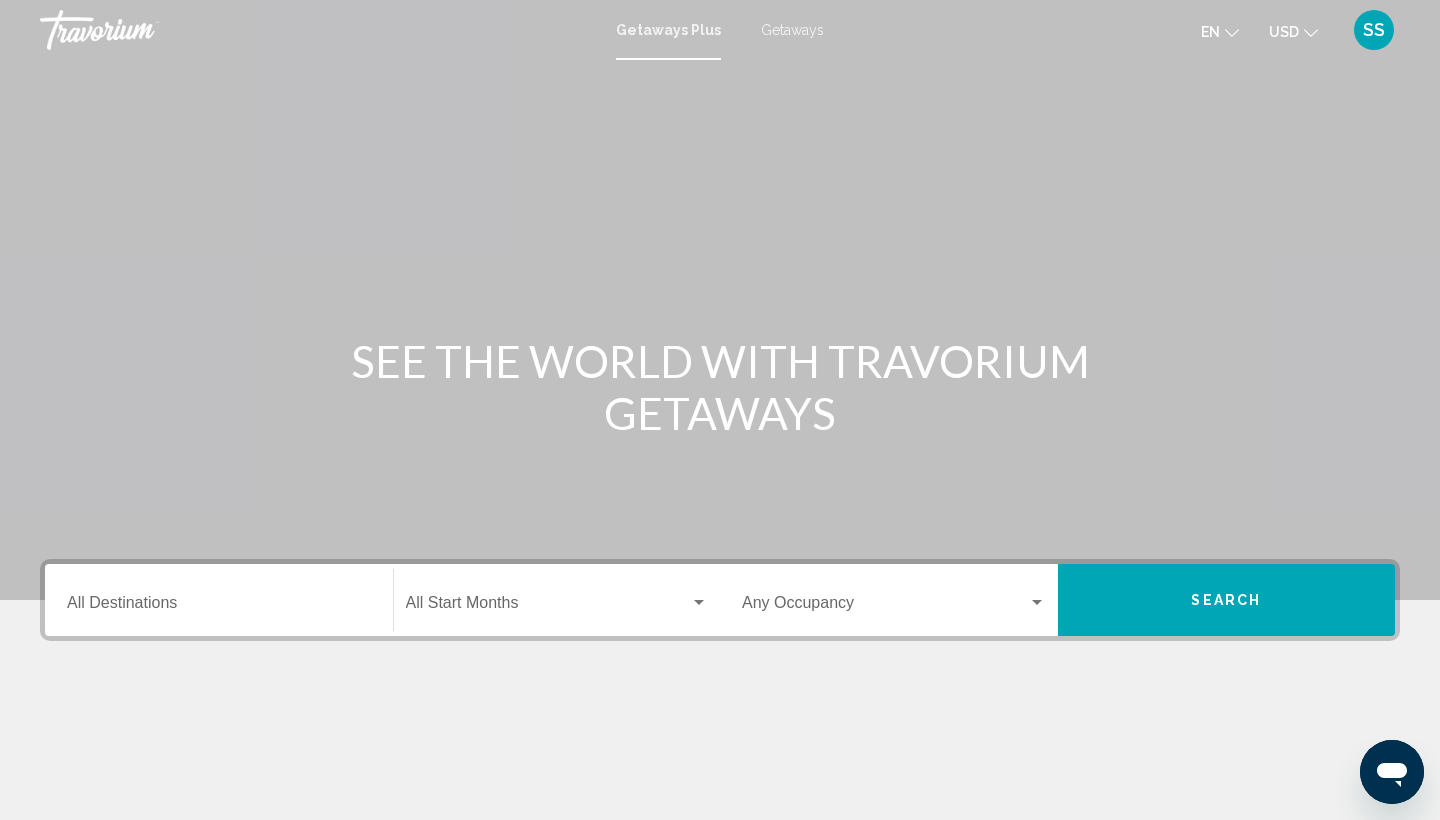 click on "Getaways" at bounding box center (792, 30) 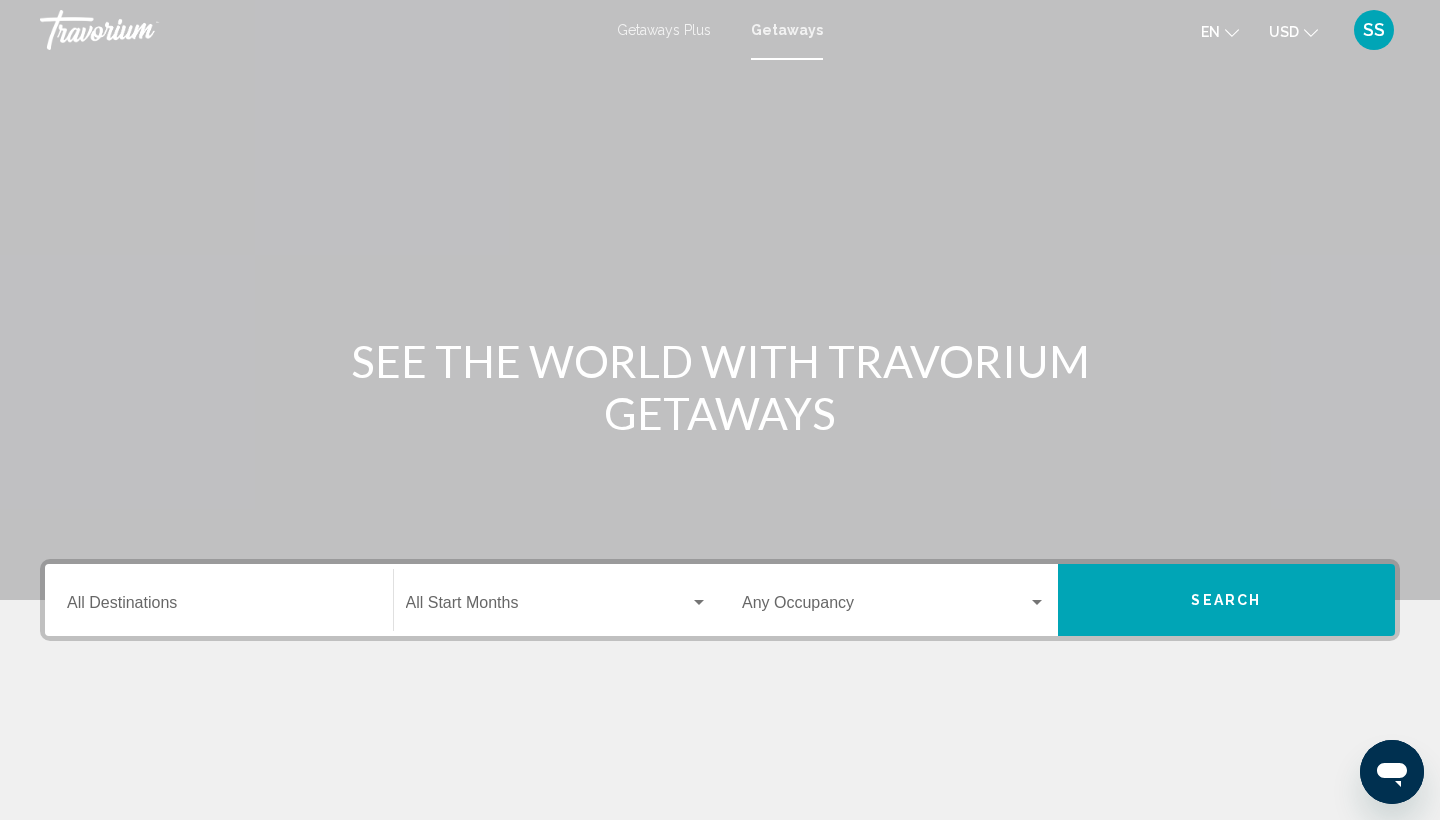 click on "Destination All Destinations" at bounding box center (219, 600) 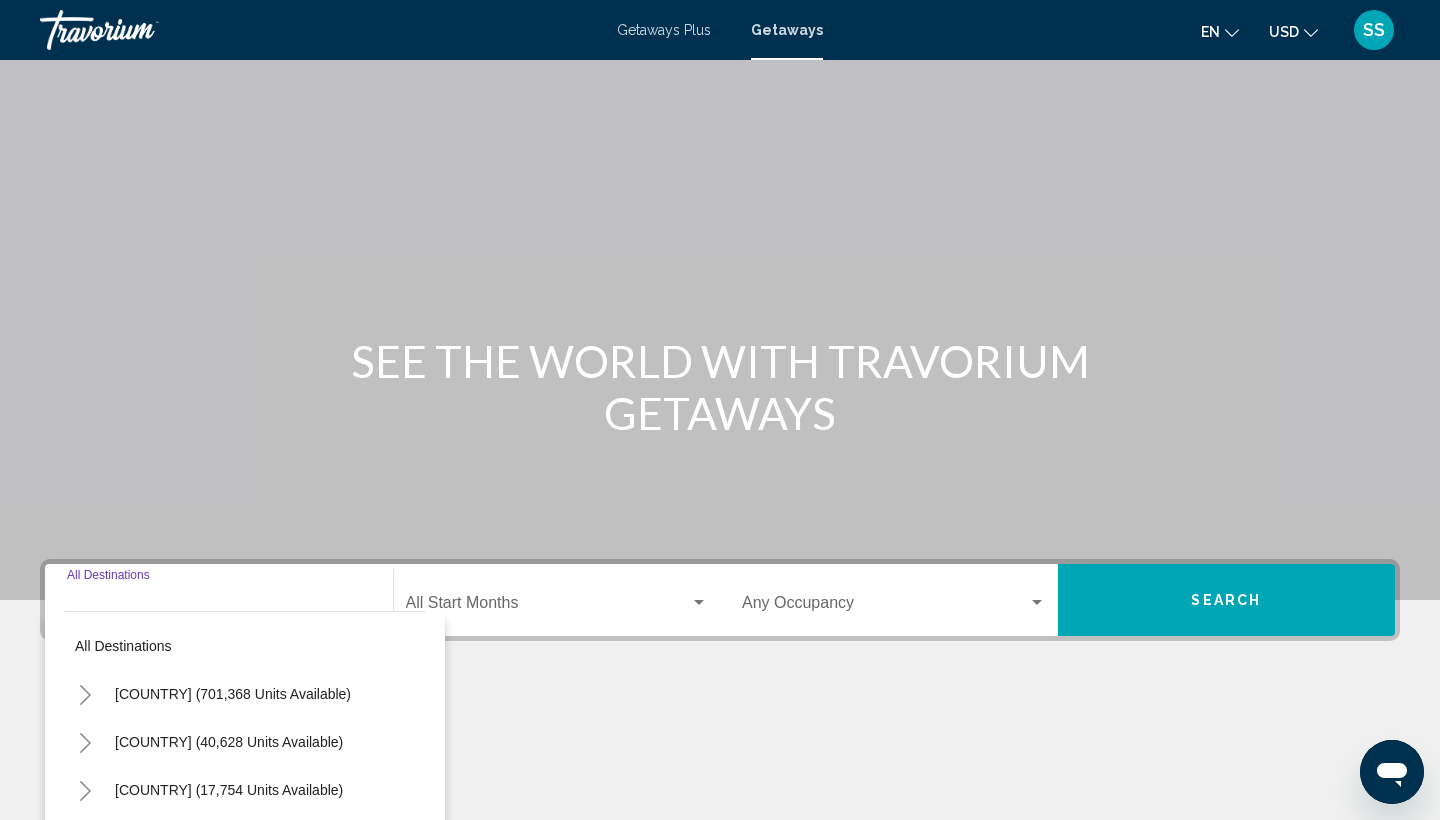 scroll, scrollTop: 266, scrollLeft: 0, axis: vertical 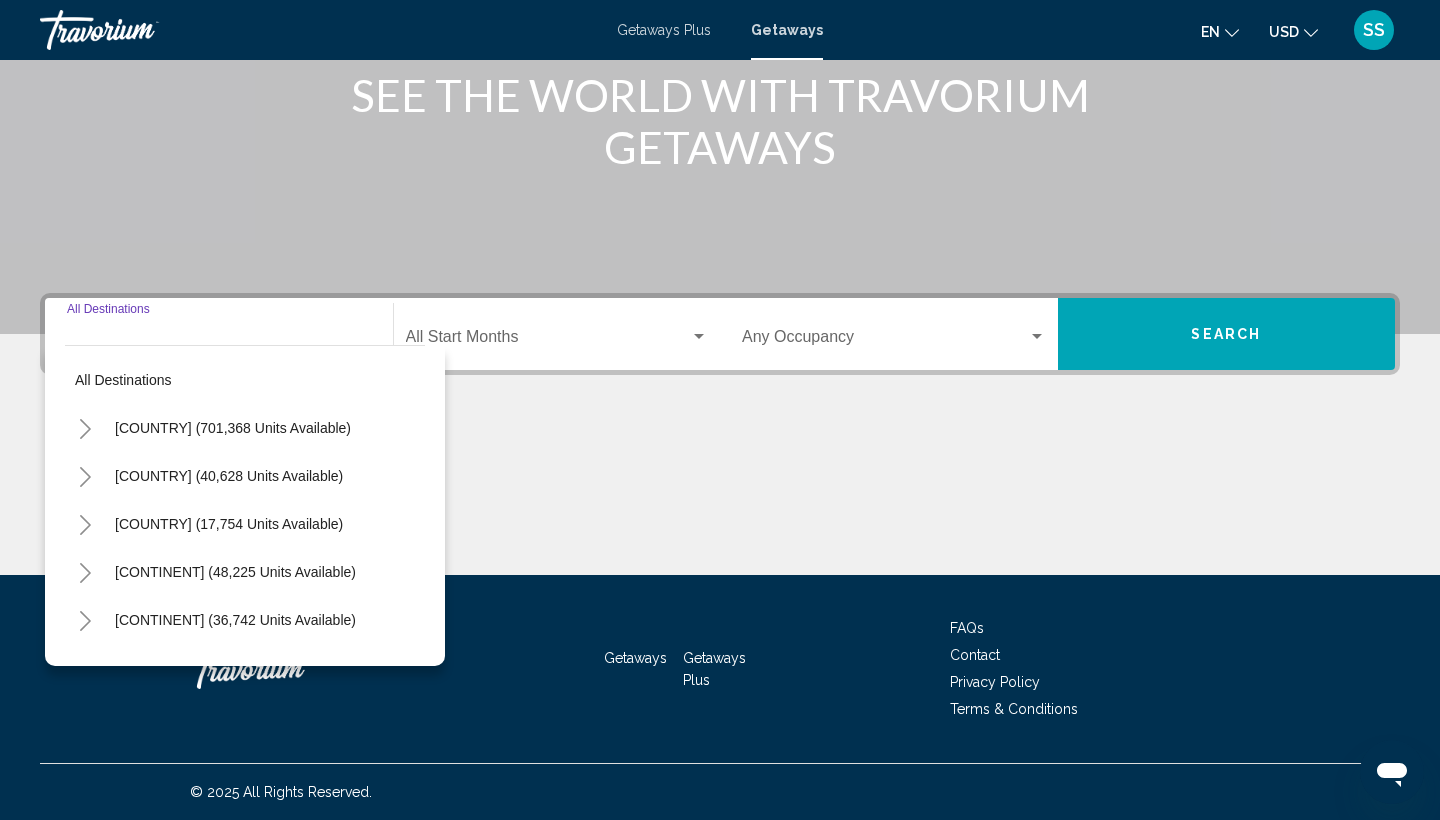 click at bounding box center (85, 429) 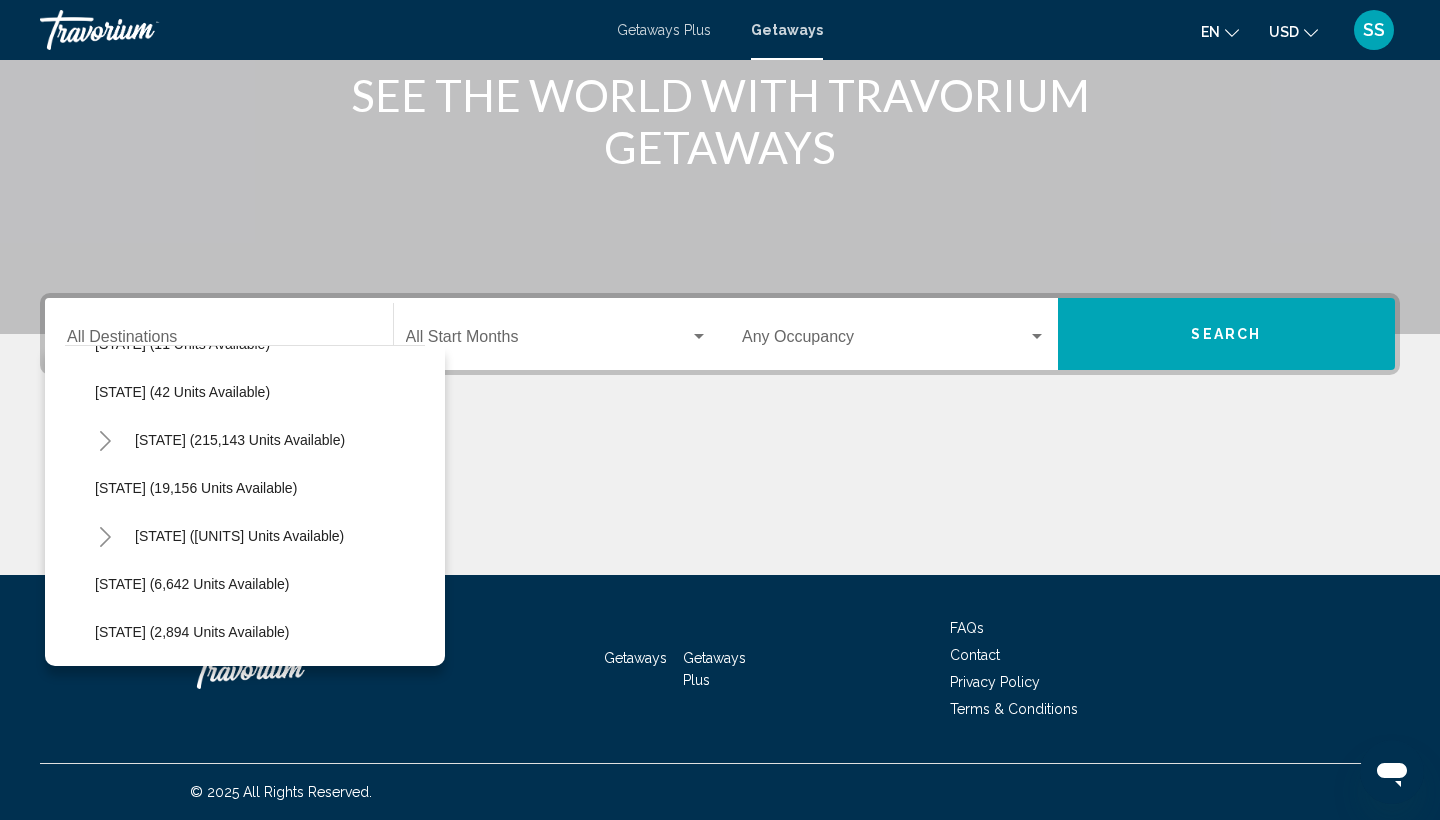 scroll, scrollTop: 326, scrollLeft: 0, axis: vertical 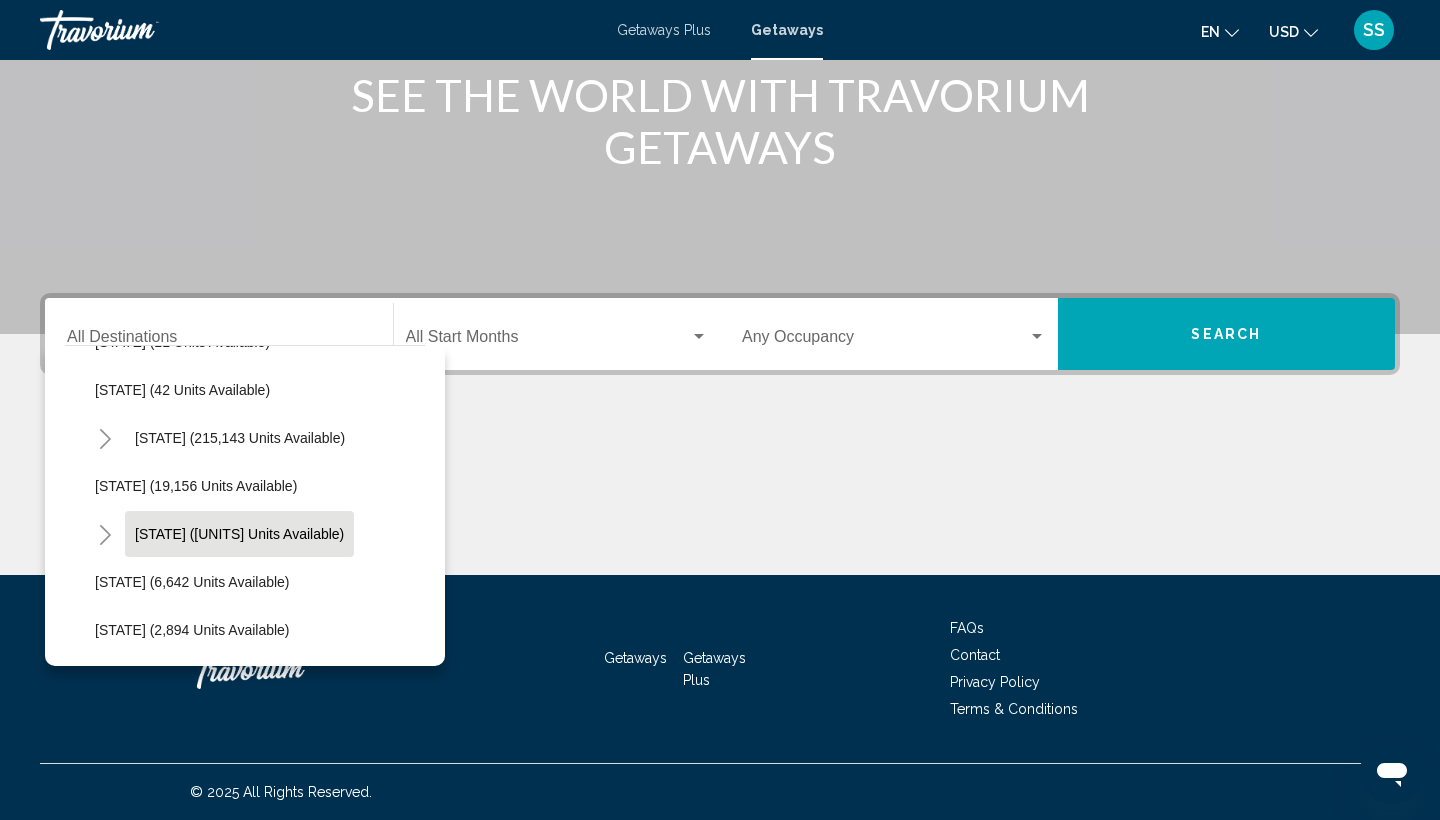 click on "[STATE] ([NUMBER] units available)" at bounding box center (236, 150) 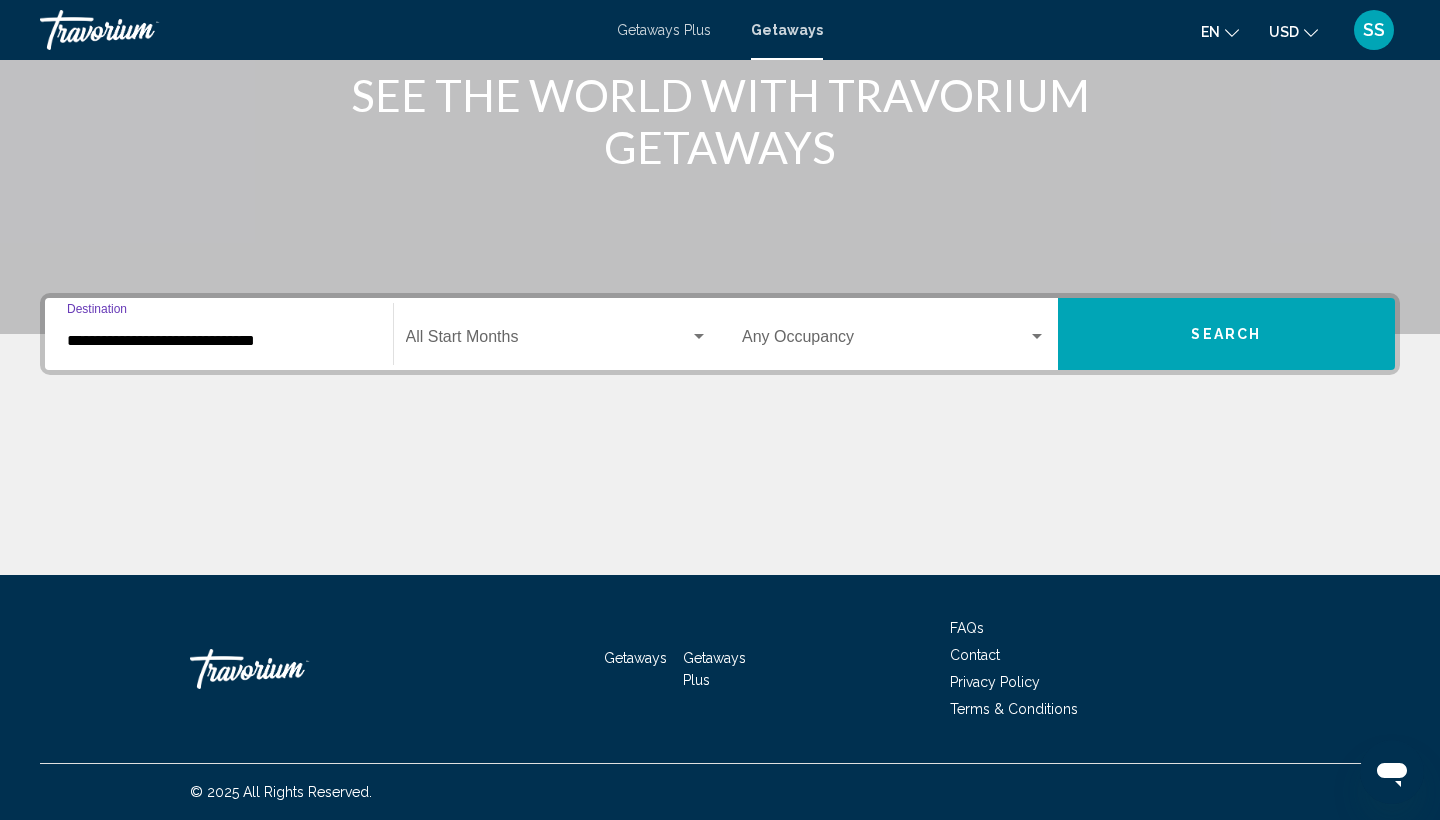click at bounding box center (548, 341) 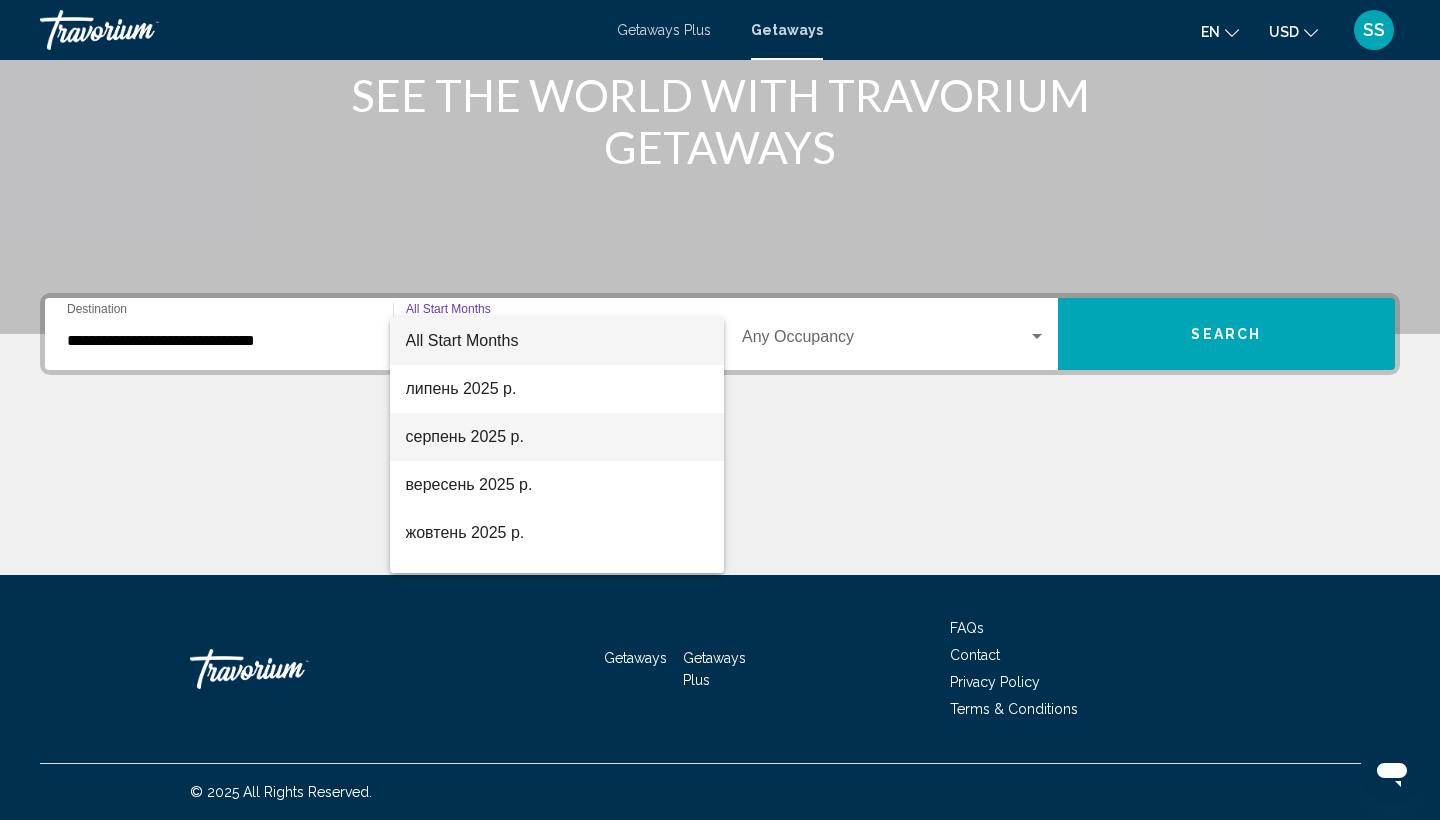 click on "[MONTH] [YEAR]" at bounding box center (557, 437) 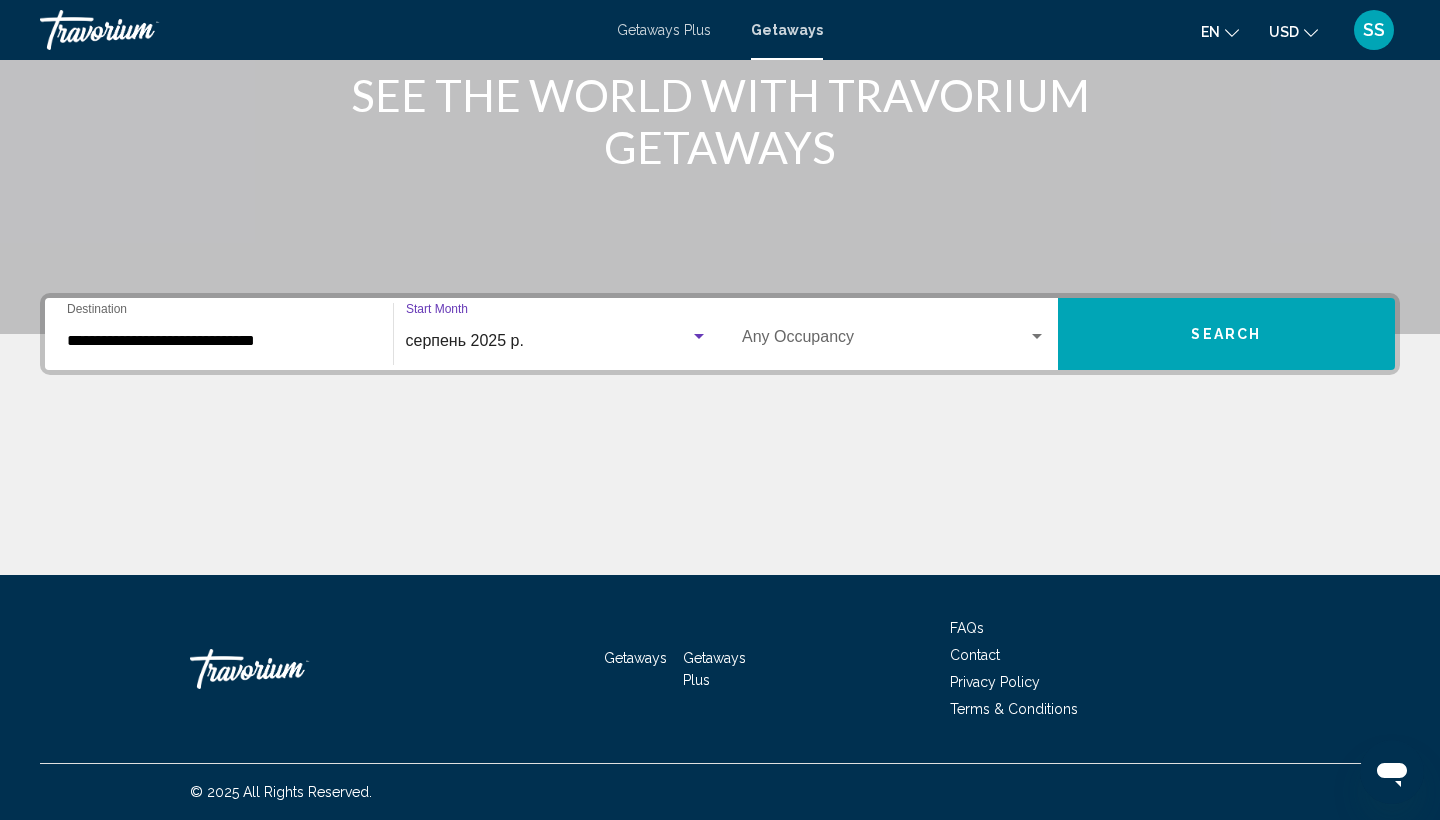 click on "Occupancy Any Occupancy" at bounding box center [894, 334] 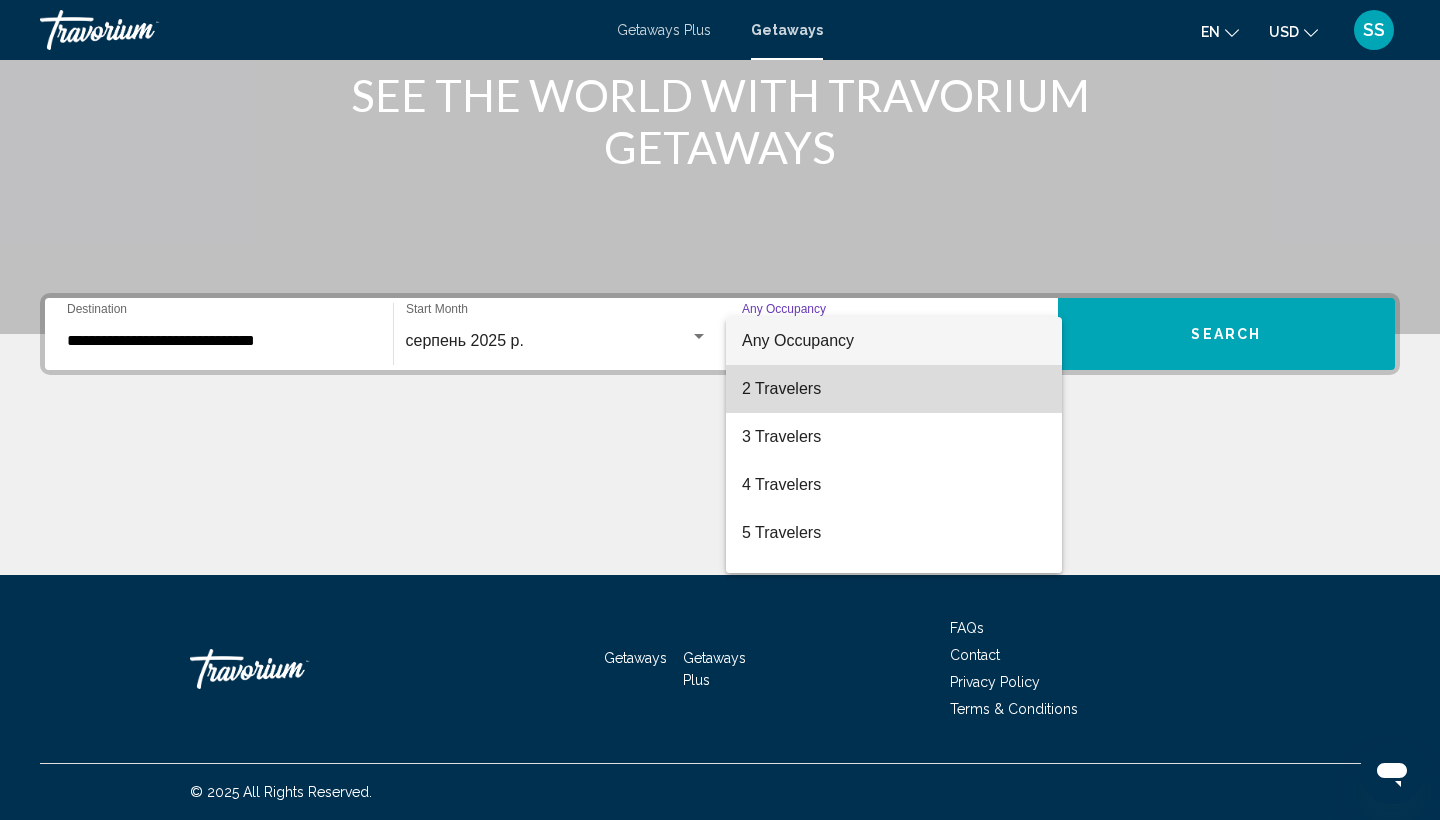 click on "[NUMBER] Travelers" at bounding box center (894, 389) 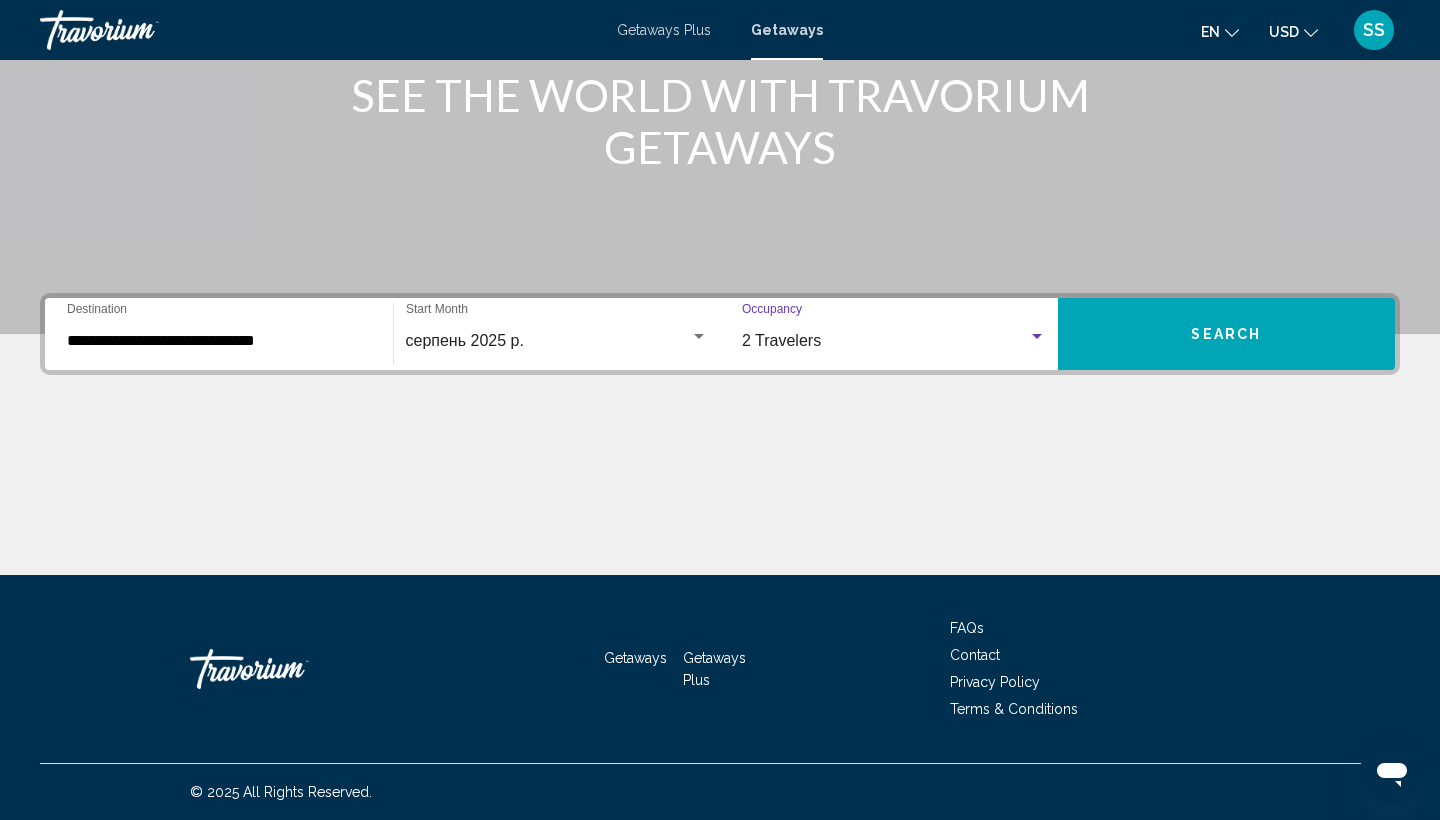 click on "Search" at bounding box center [1227, 334] 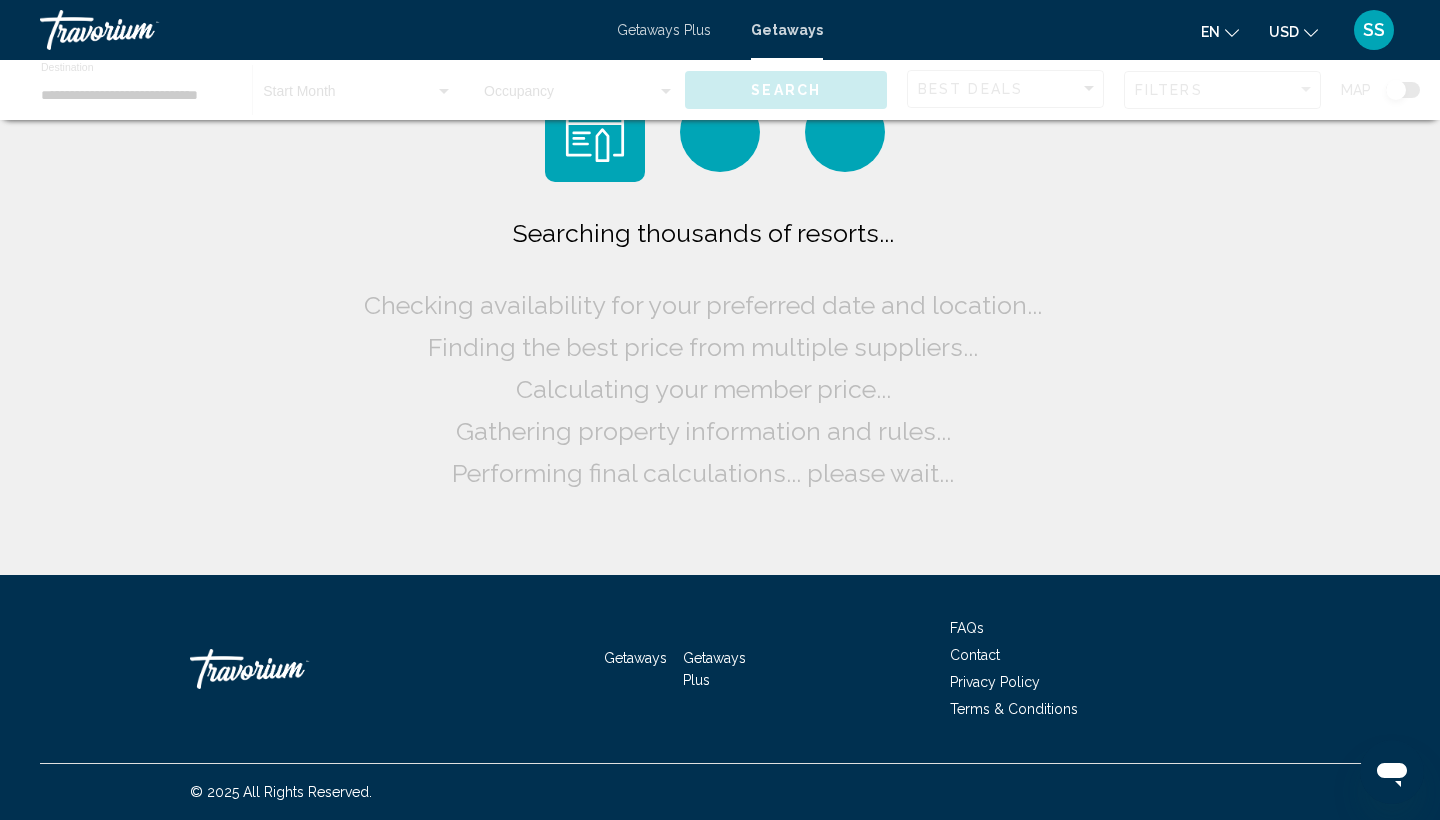 scroll, scrollTop: 0, scrollLeft: 0, axis: both 